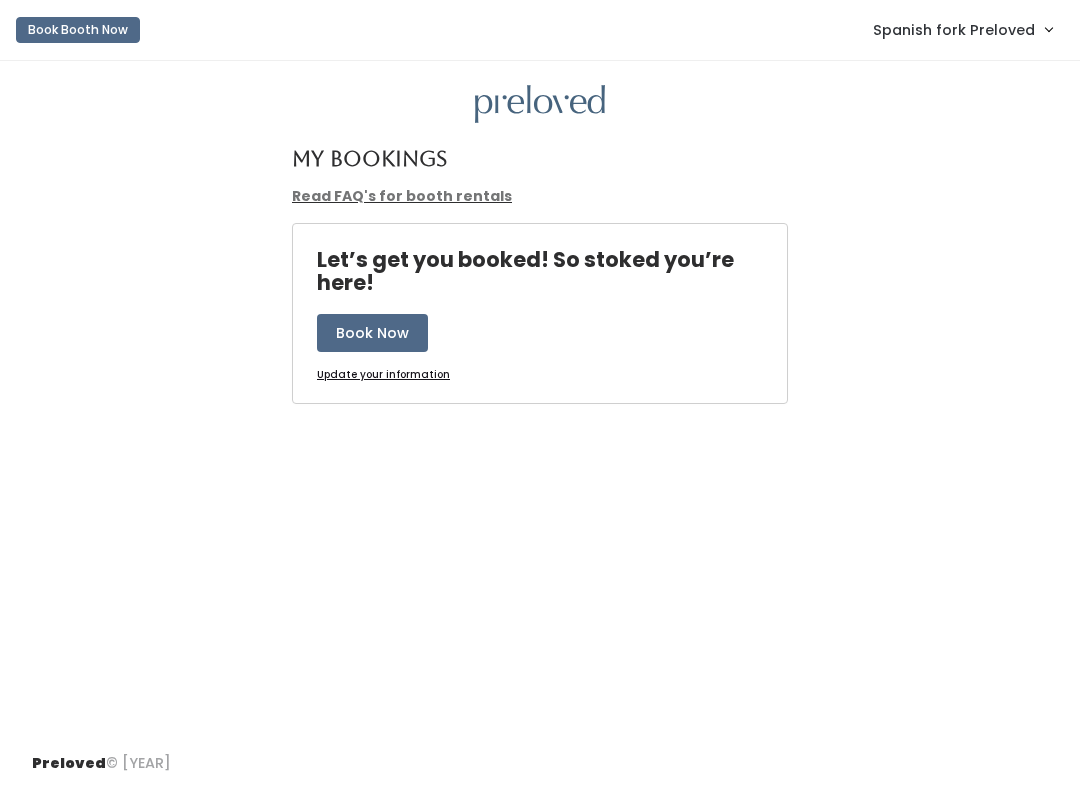 scroll, scrollTop: 0, scrollLeft: 0, axis: both 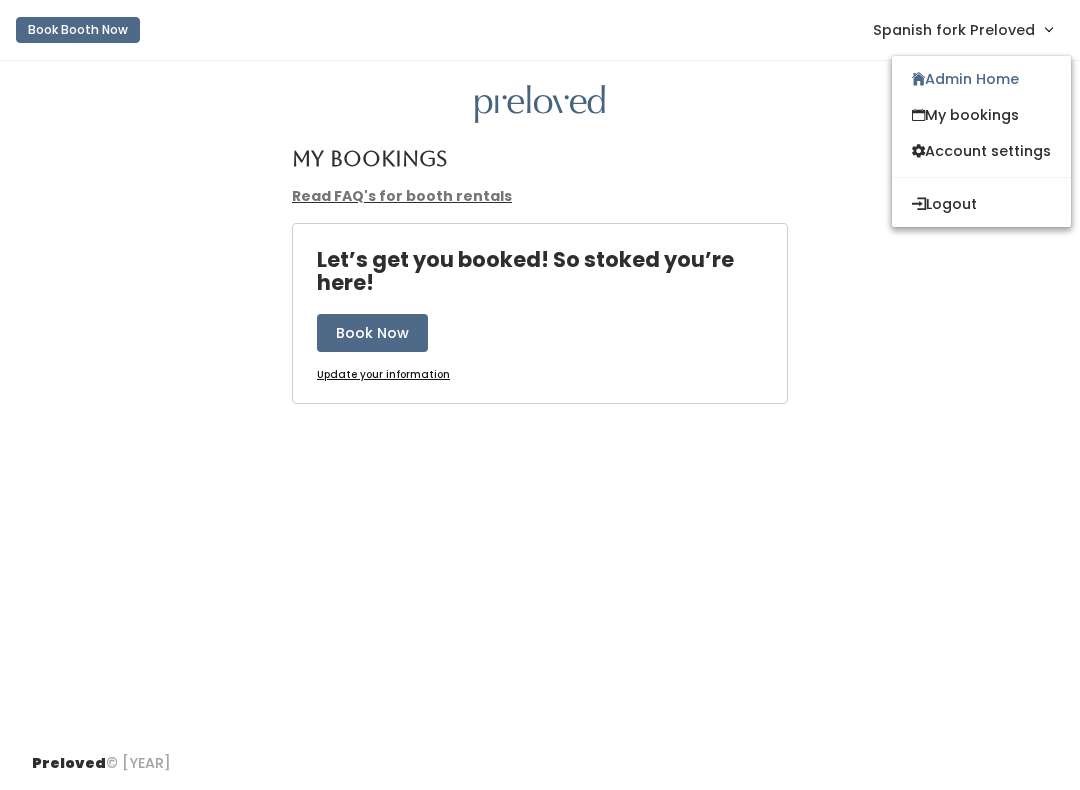 click on "Admin Home" at bounding box center [981, 79] 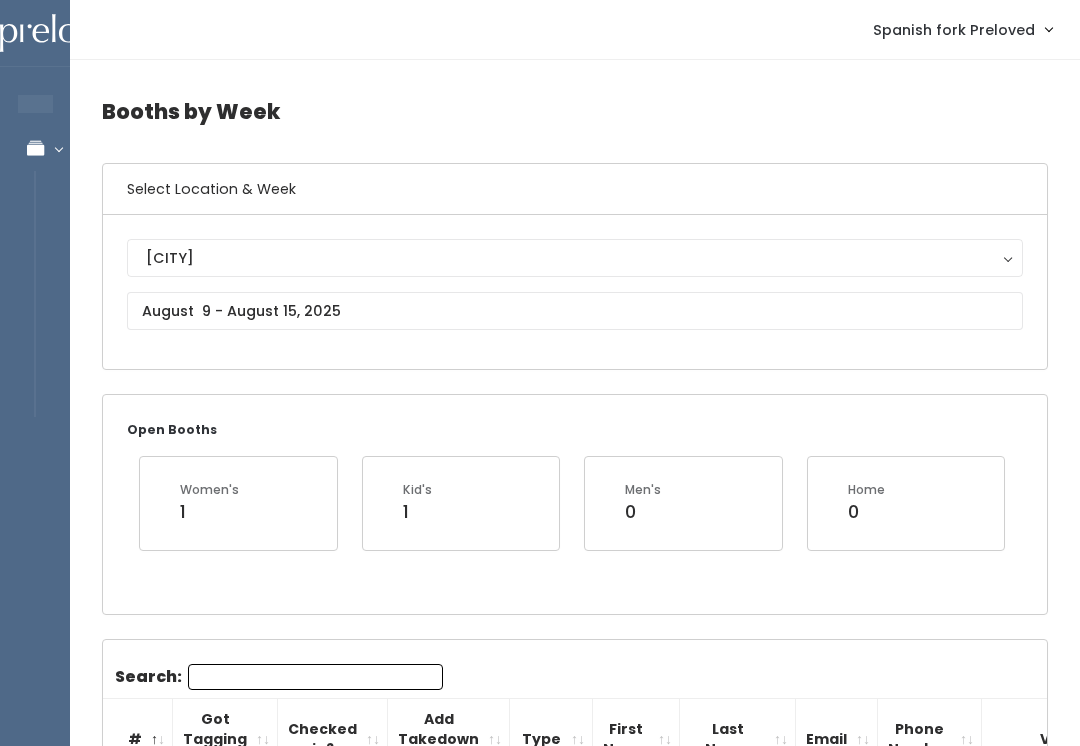 scroll, scrollTop: 0, scrollLeft: 0, axis: both 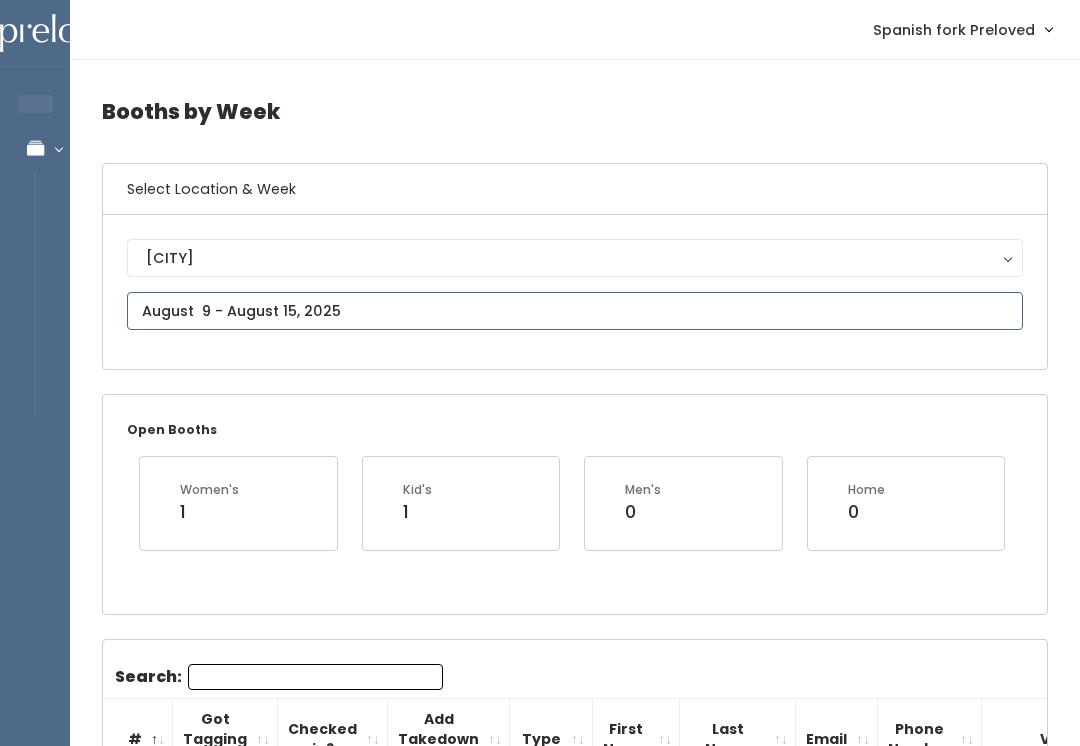 click at bounding box center (575, 311) 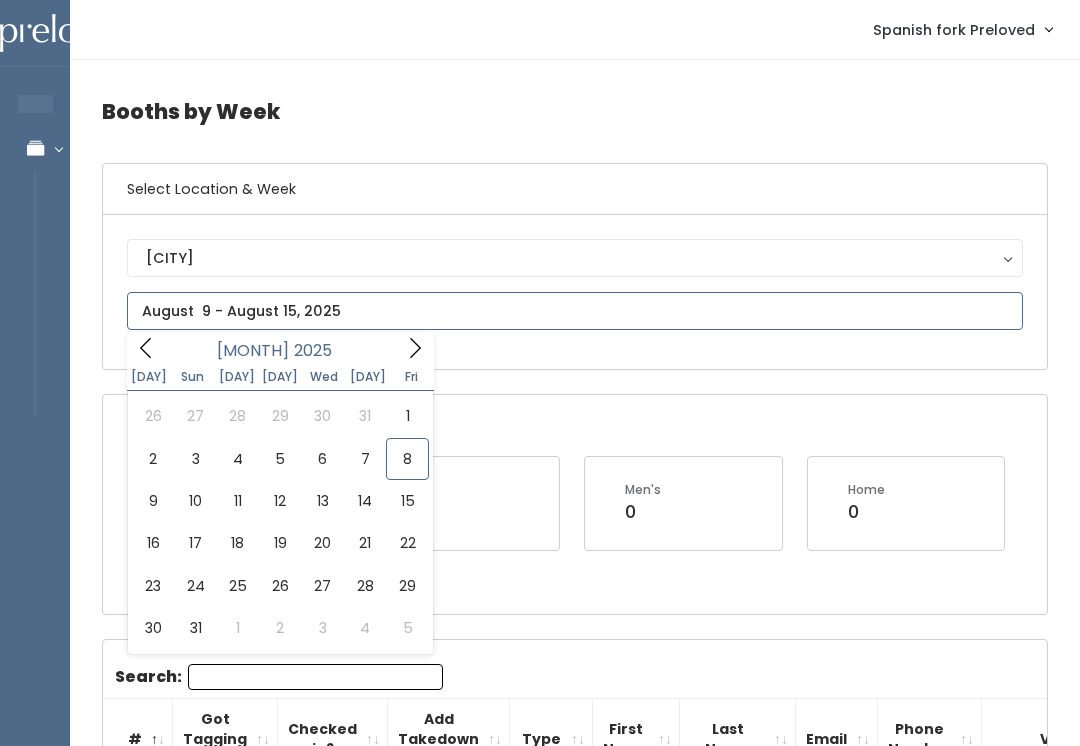 type on "August 16 to August 22" 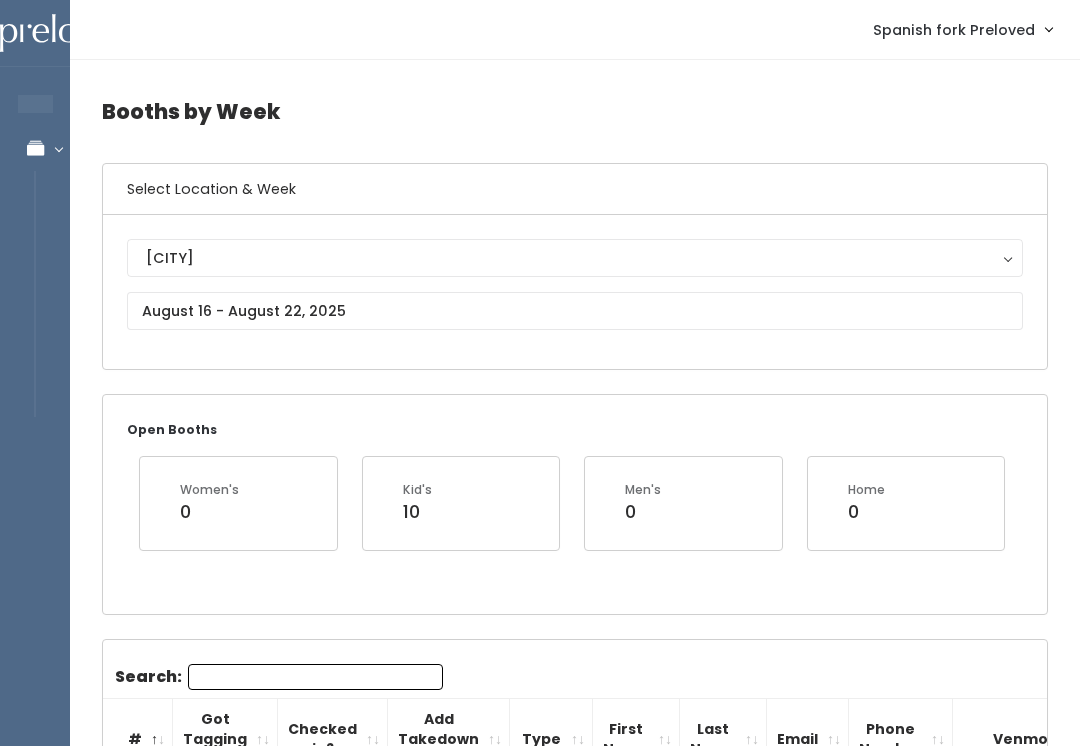 scroll, scrollTop: 0, scrollLeft: 0, axis: both 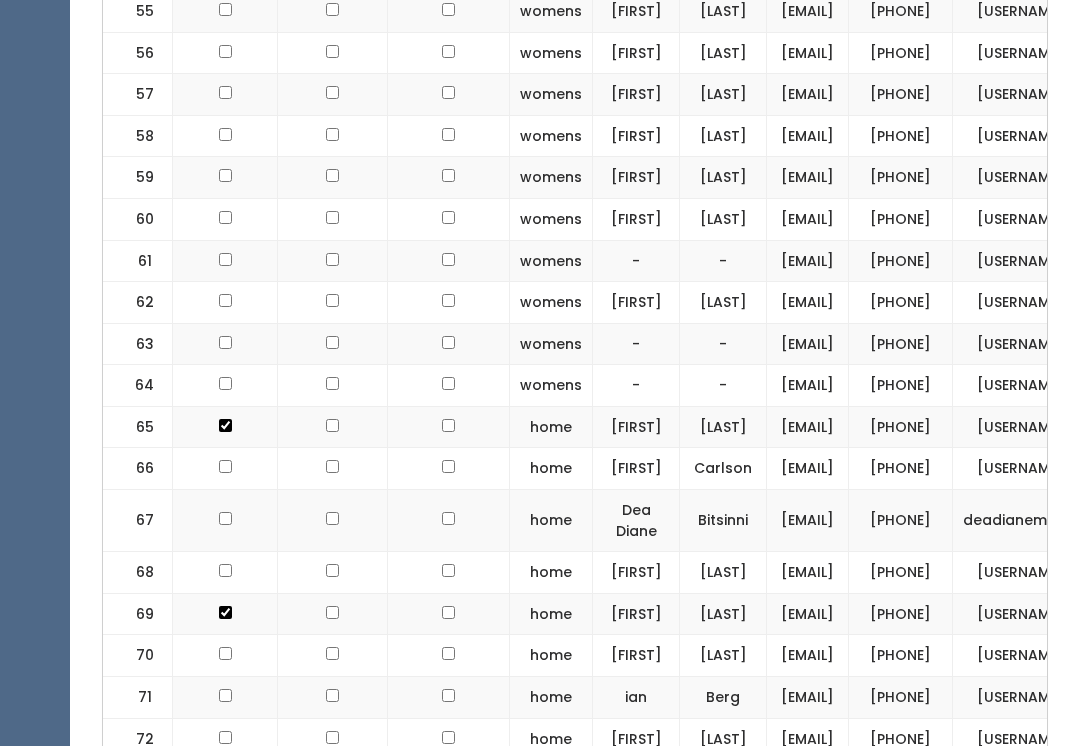 click at bounding box center [225, -2215] 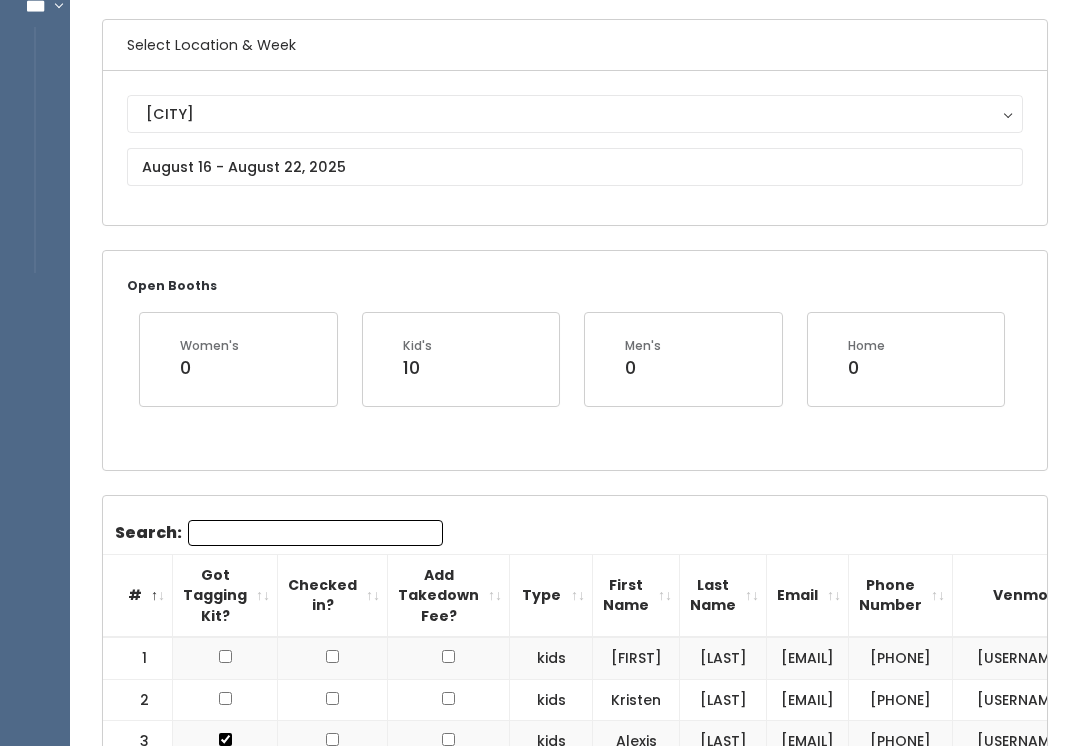 scroll, scrollTop: 0, scrollLeft: 0, axis: both 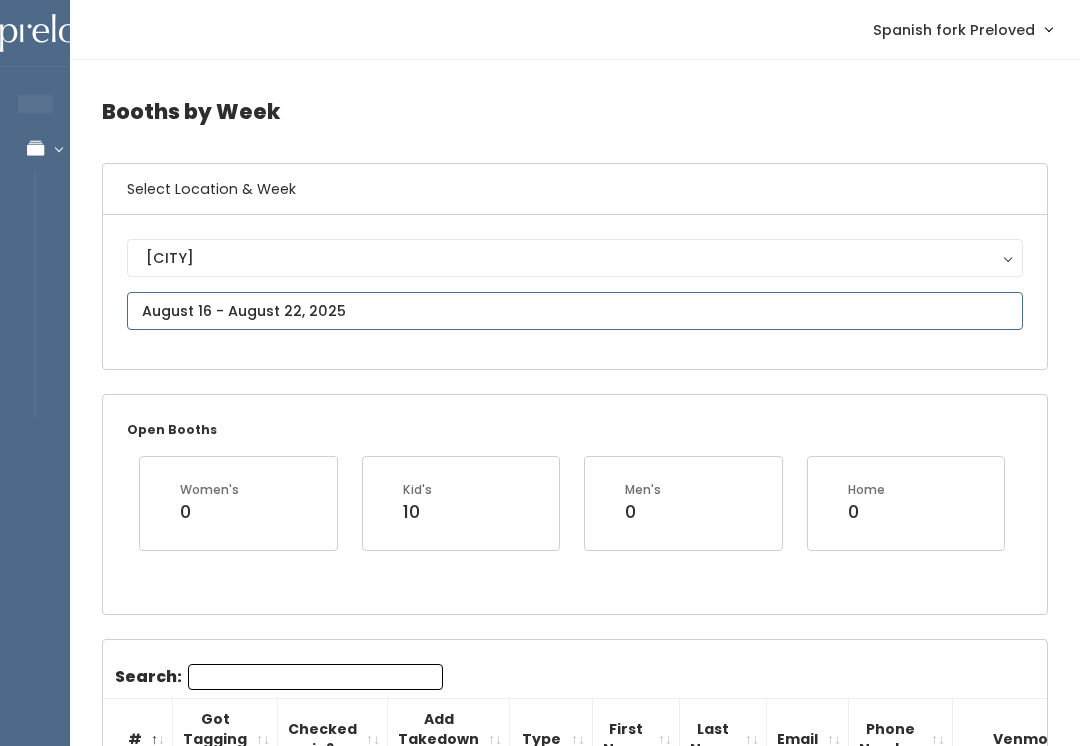 click at bounding box center [575, 311] 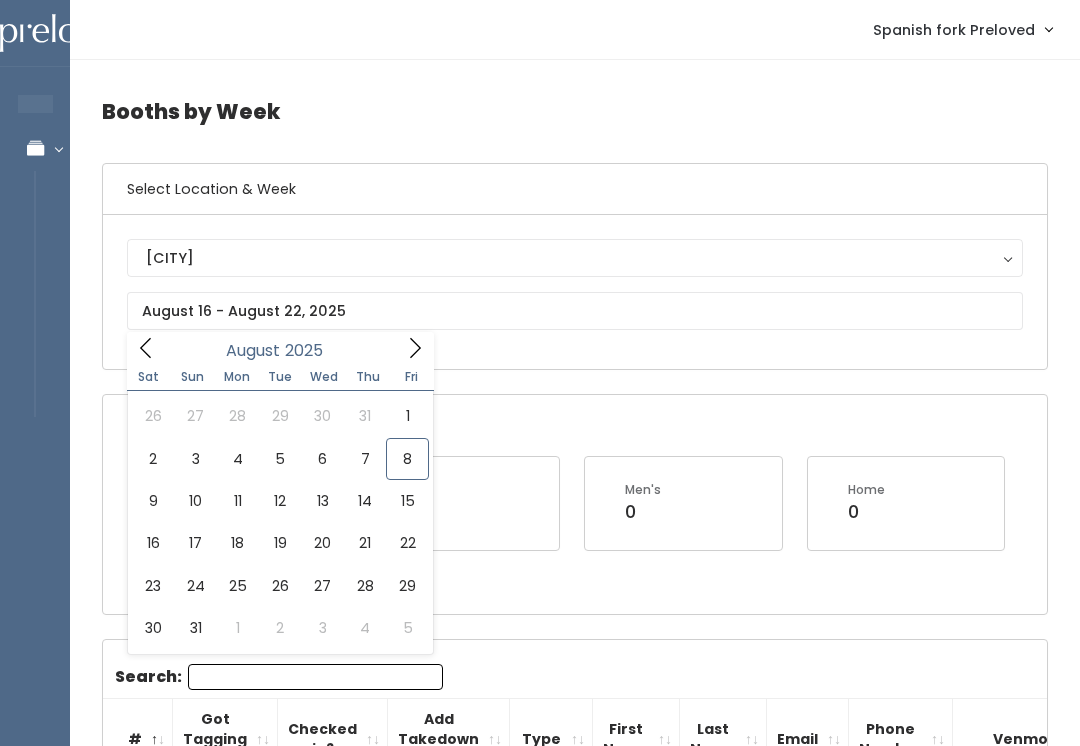 click on "Open Booths
Women's
0
Kid's
10
Men's
0
Home
0" at bounding box center [575, 504] 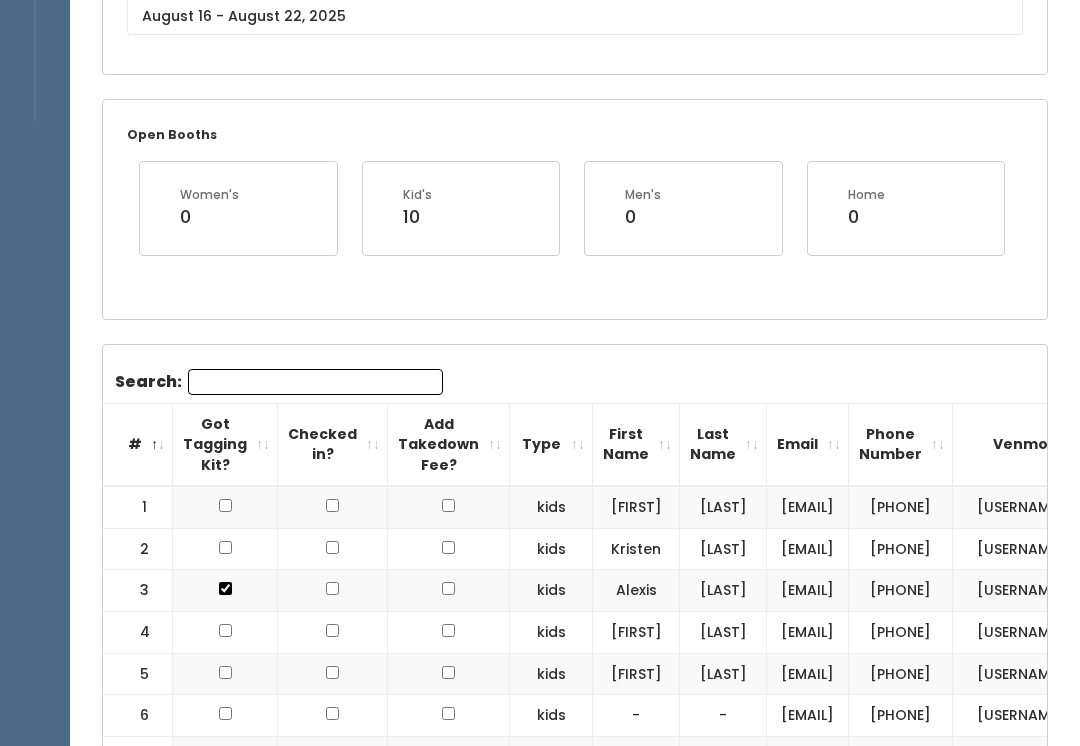 click on "Search:" at bounding box center (315, 383) 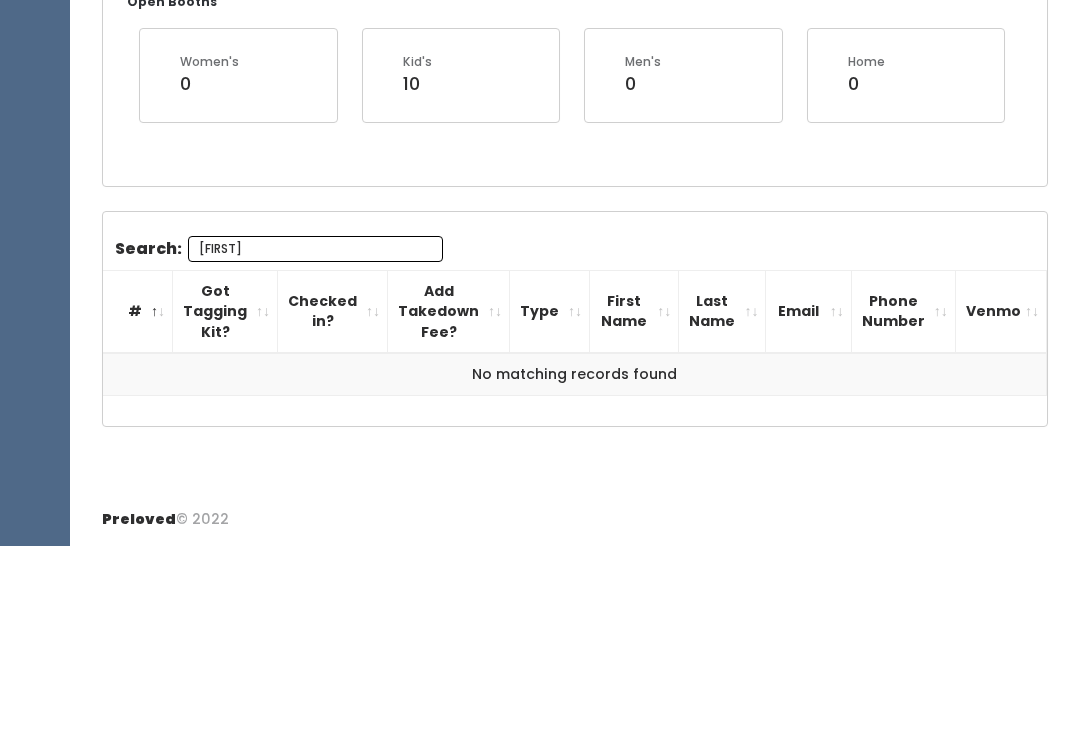 scroll, scrollTop: 200, scrollLeft: 0, axis: vertical 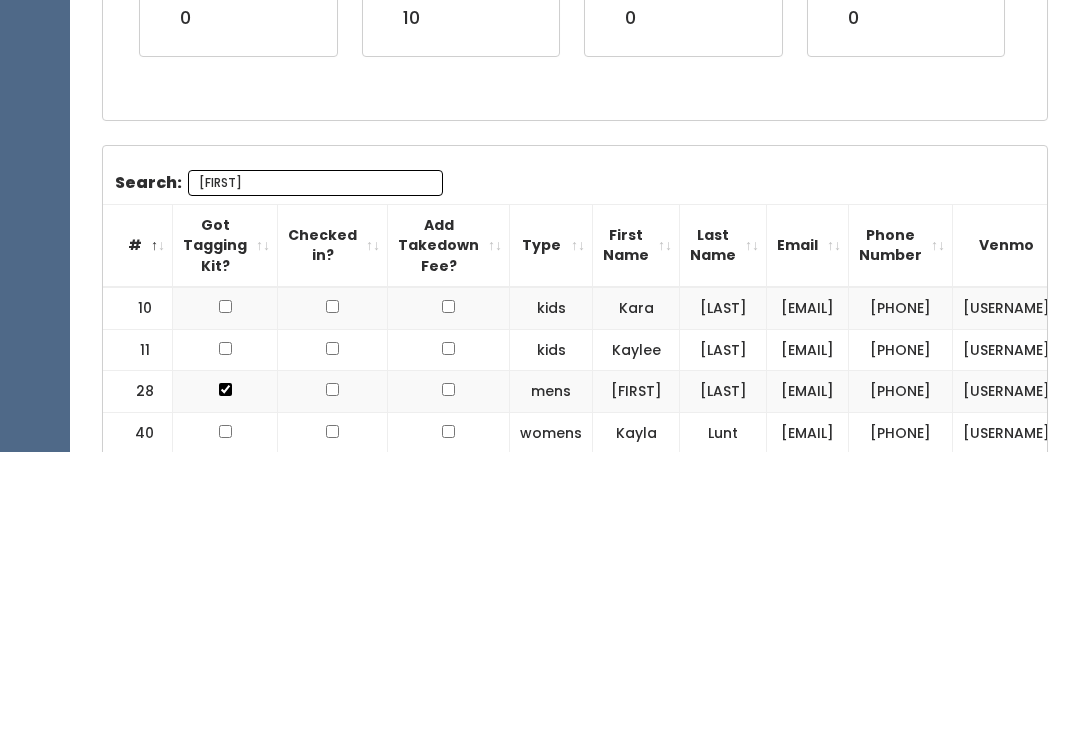 type on "K" 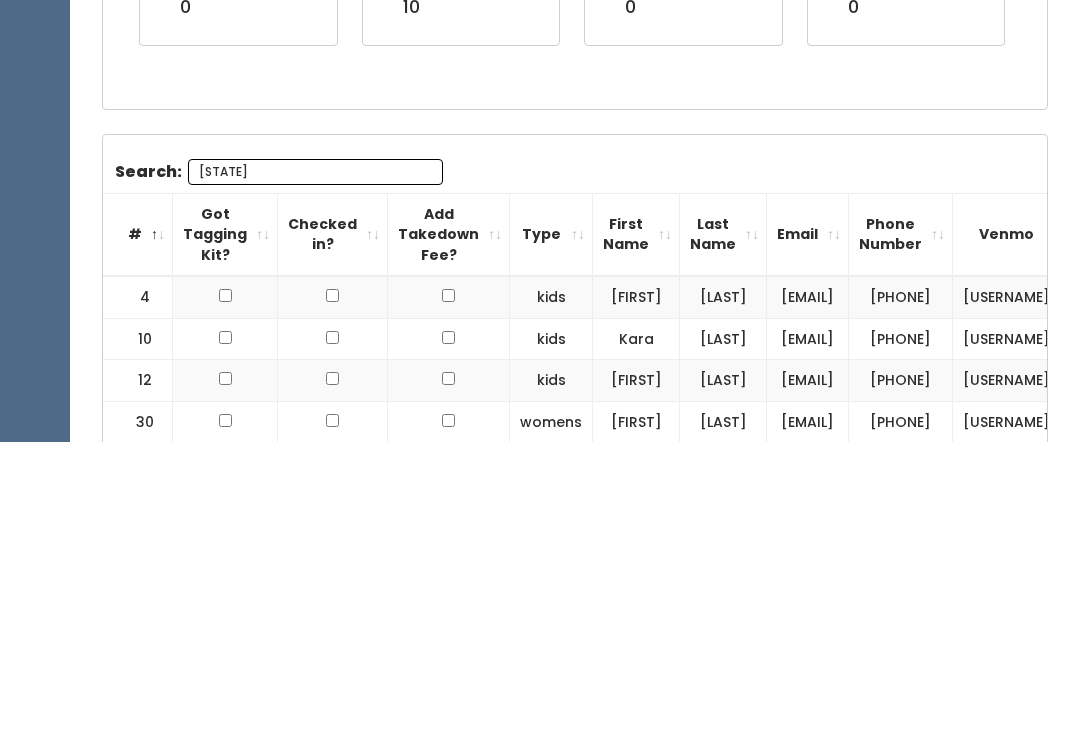 type on "C" 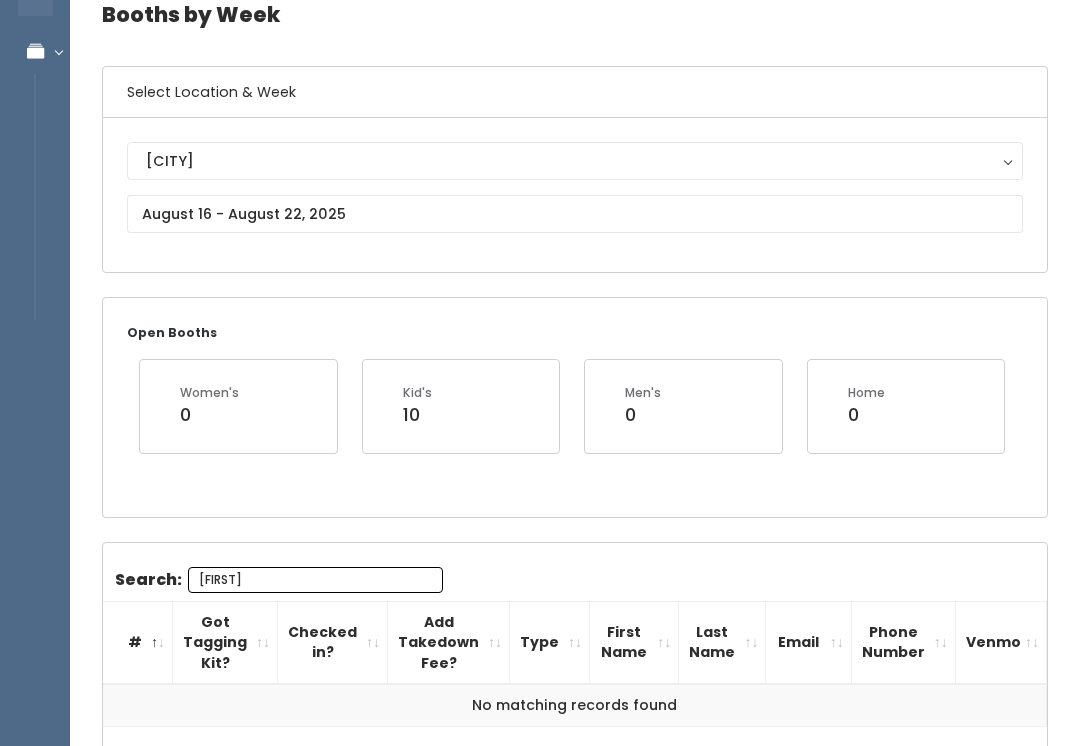 scroll, scrollTop: 96, scrollLeft: 0, axis: vertical 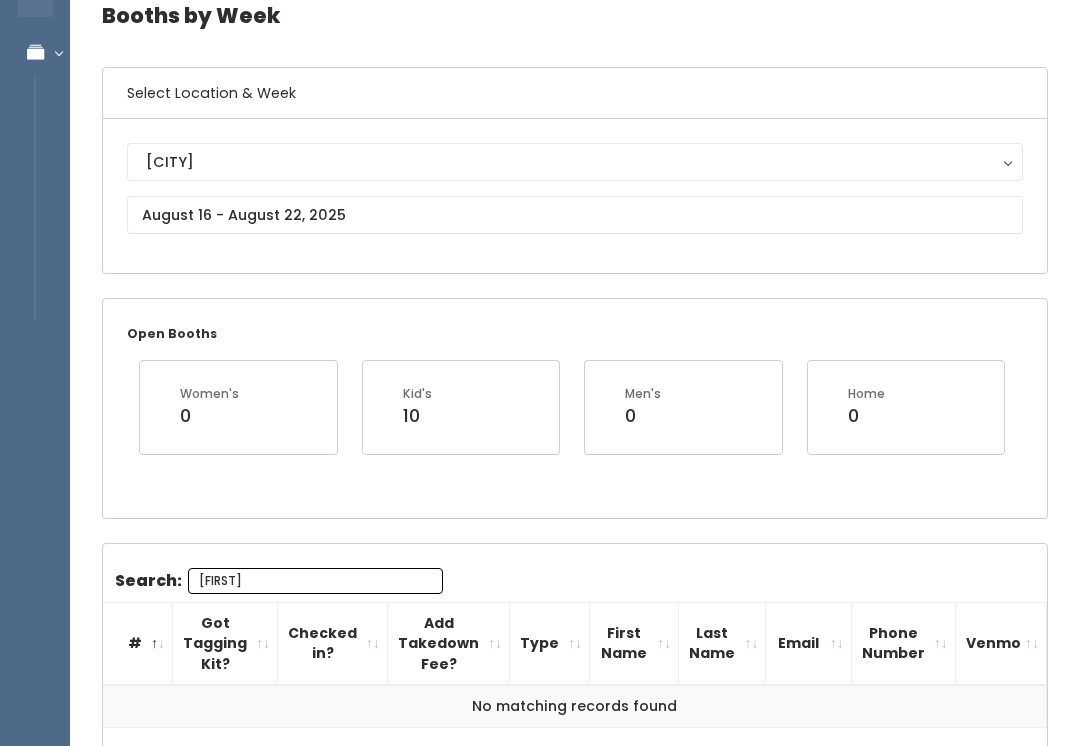 type on "Kate" 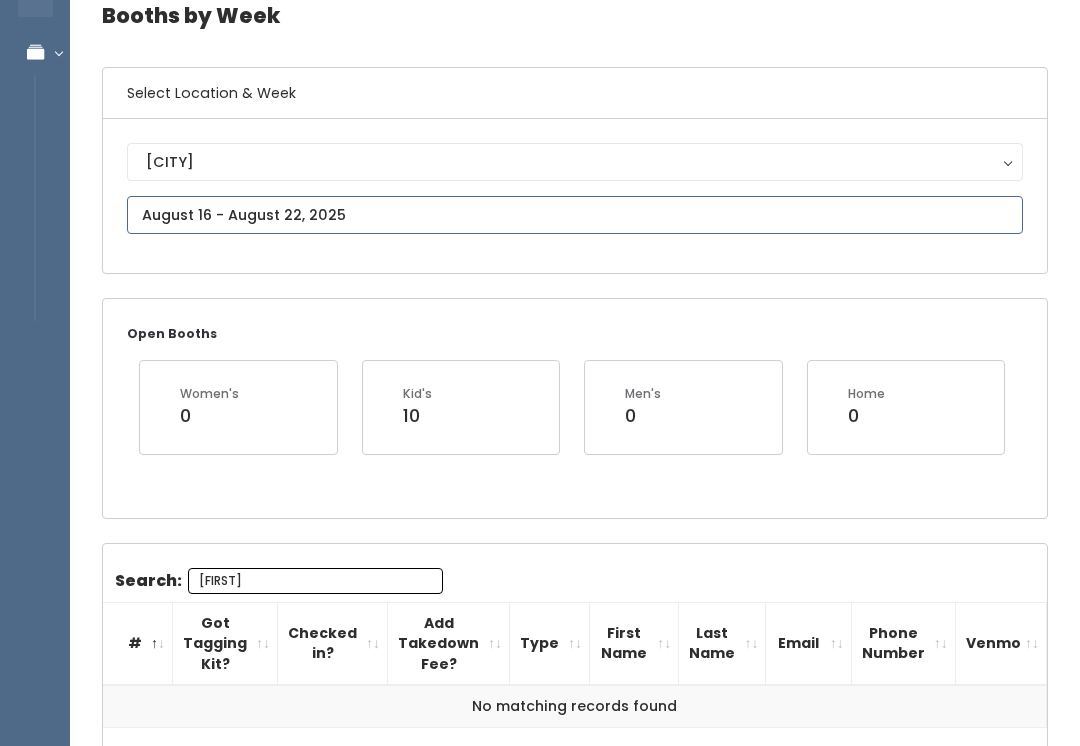 click at bounding box center (575, 215) 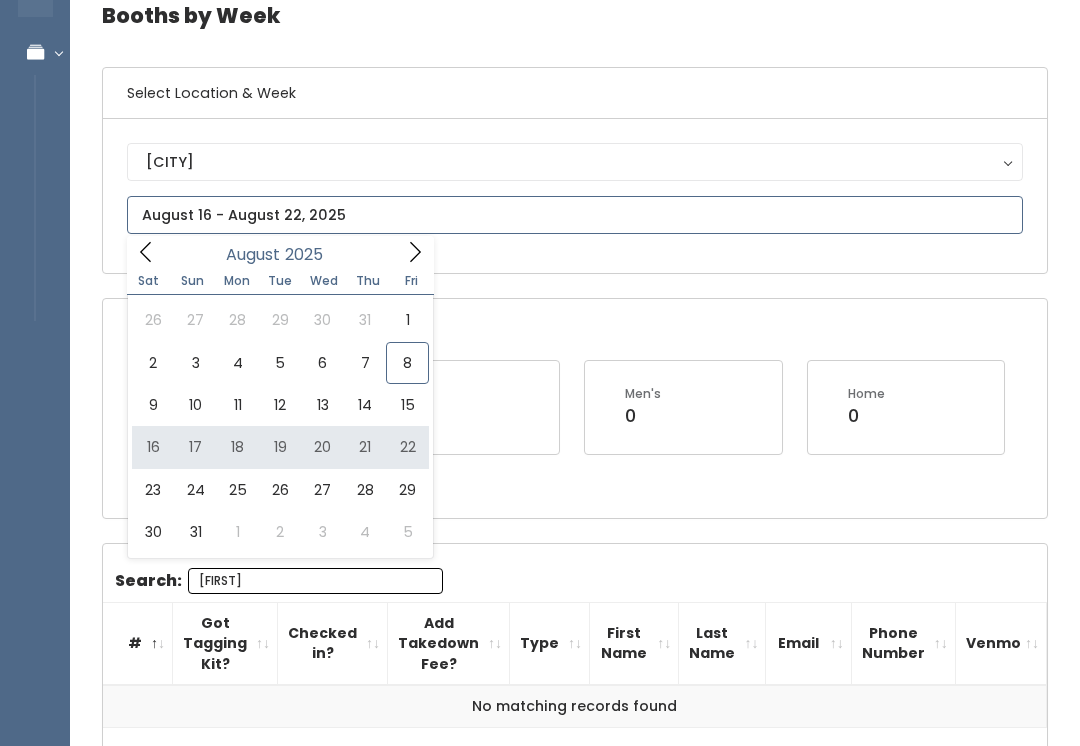type on "[DATE_RANGE]" 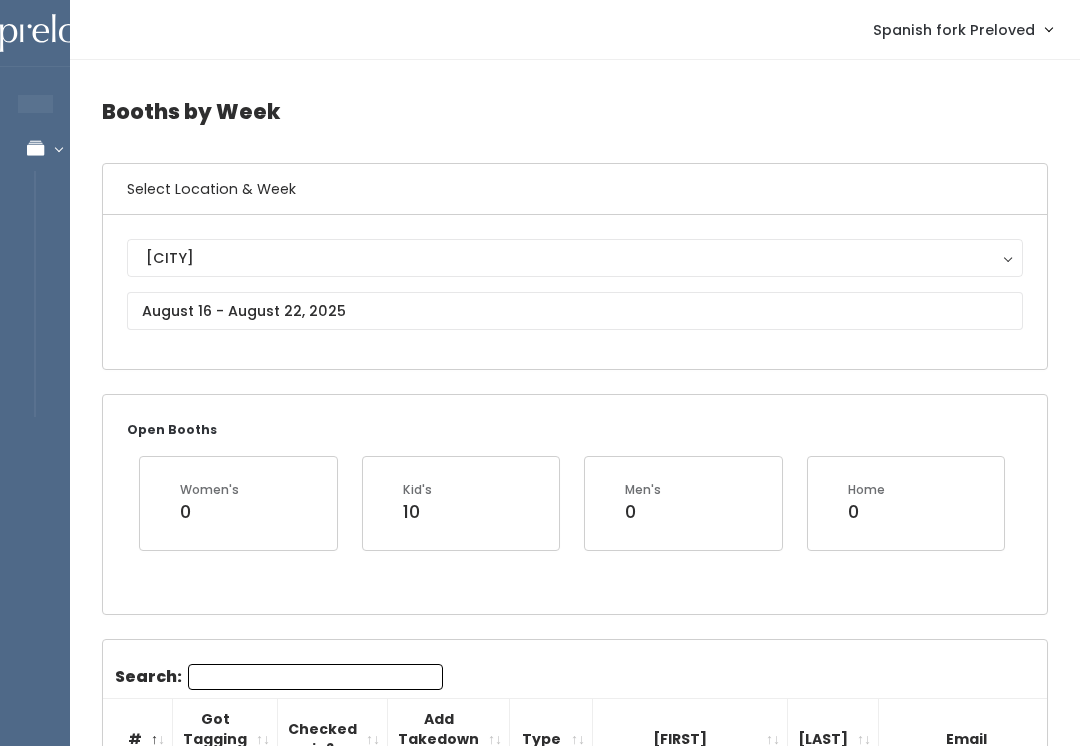 scroll, scrollTop: 0, scrollLeft: 0, axis: both 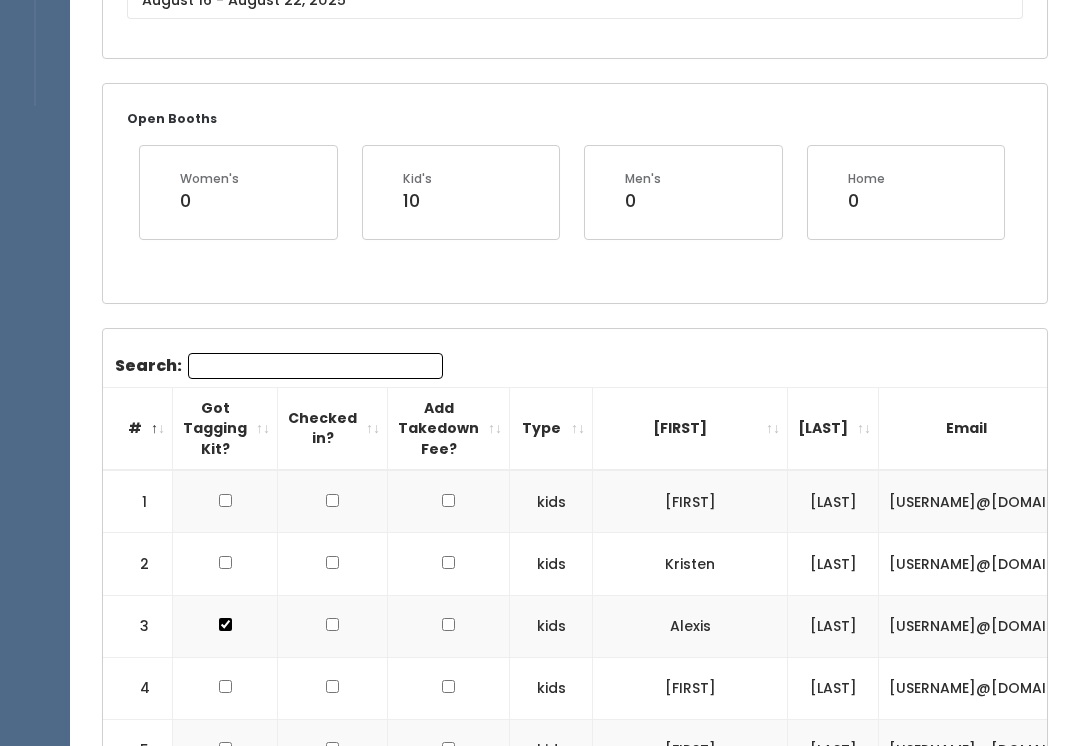 click on "Search:" at bounding box center [315, 366] 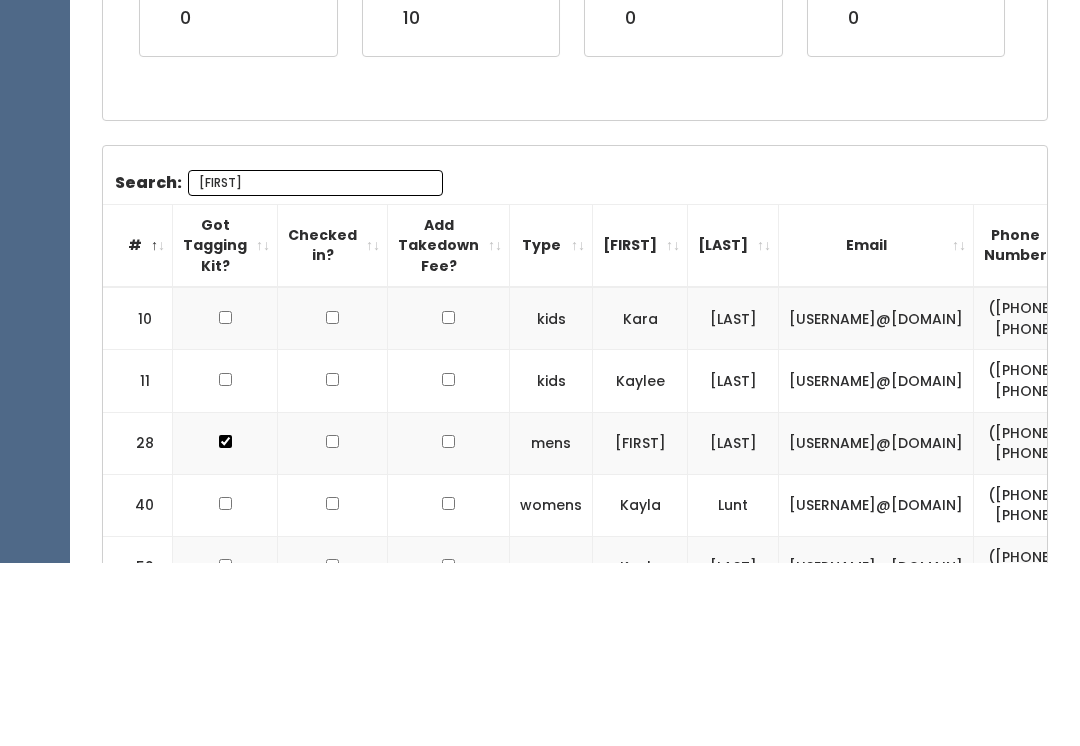 scroll, scrollTop: 200, scrollLeft: 0, axis: vertical 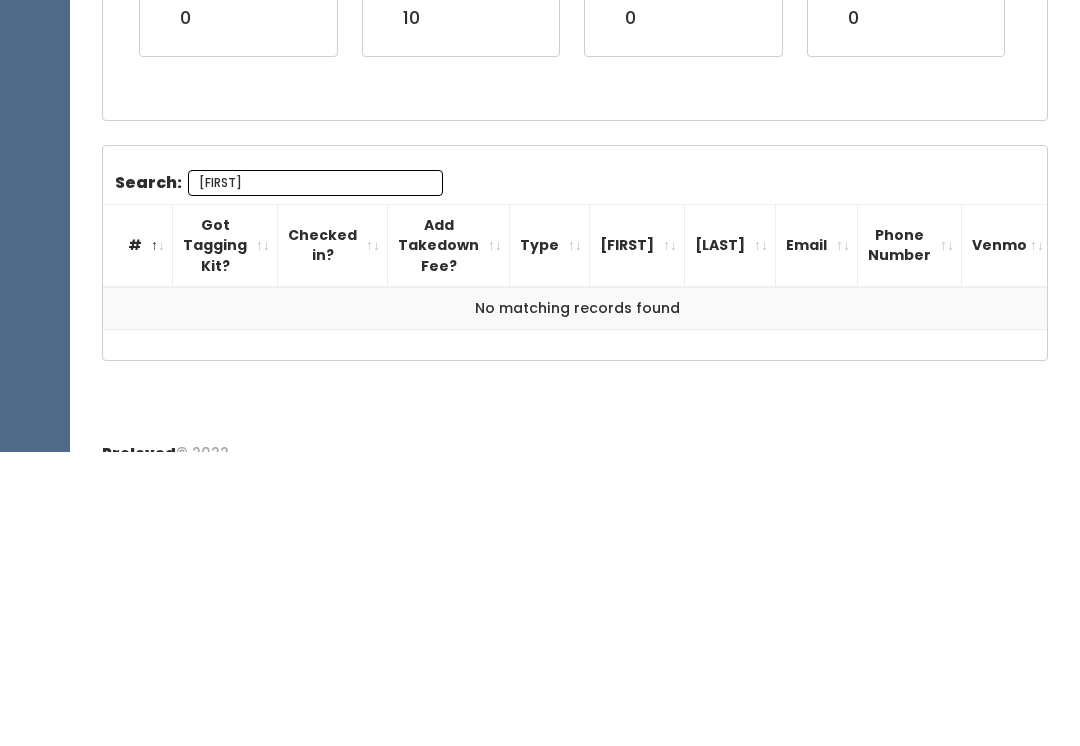 type on "K" 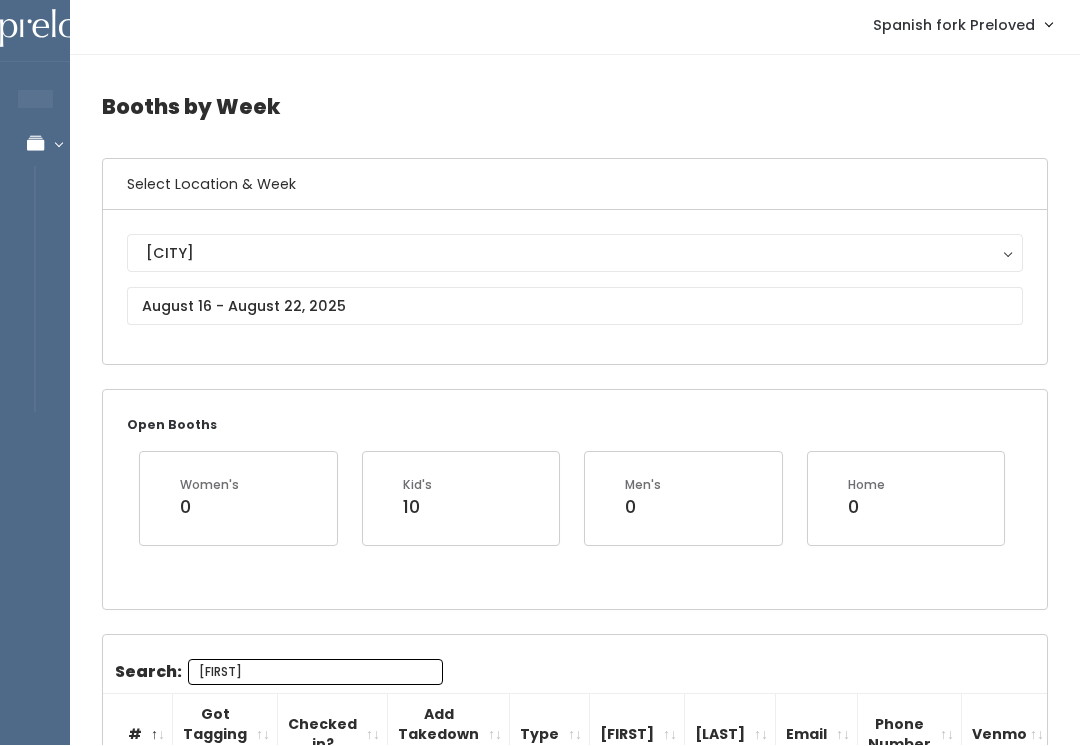 scroll, scrollTop: 0, scrollLeft: 0, axis: both 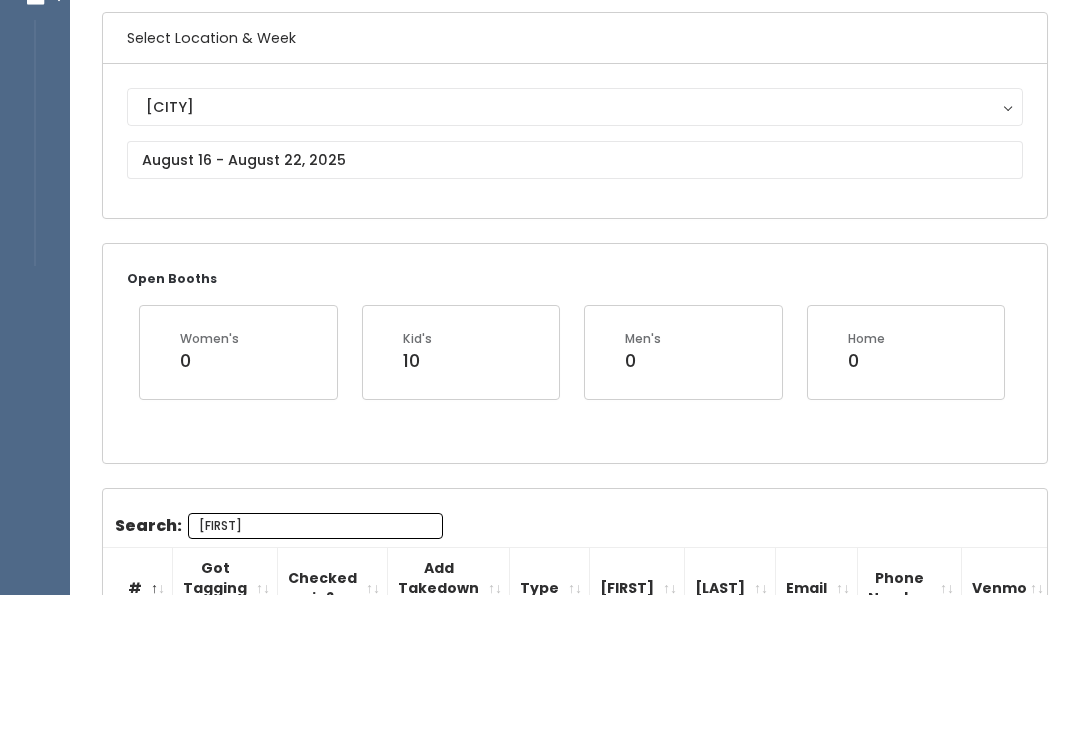 type on "[FIRST]" 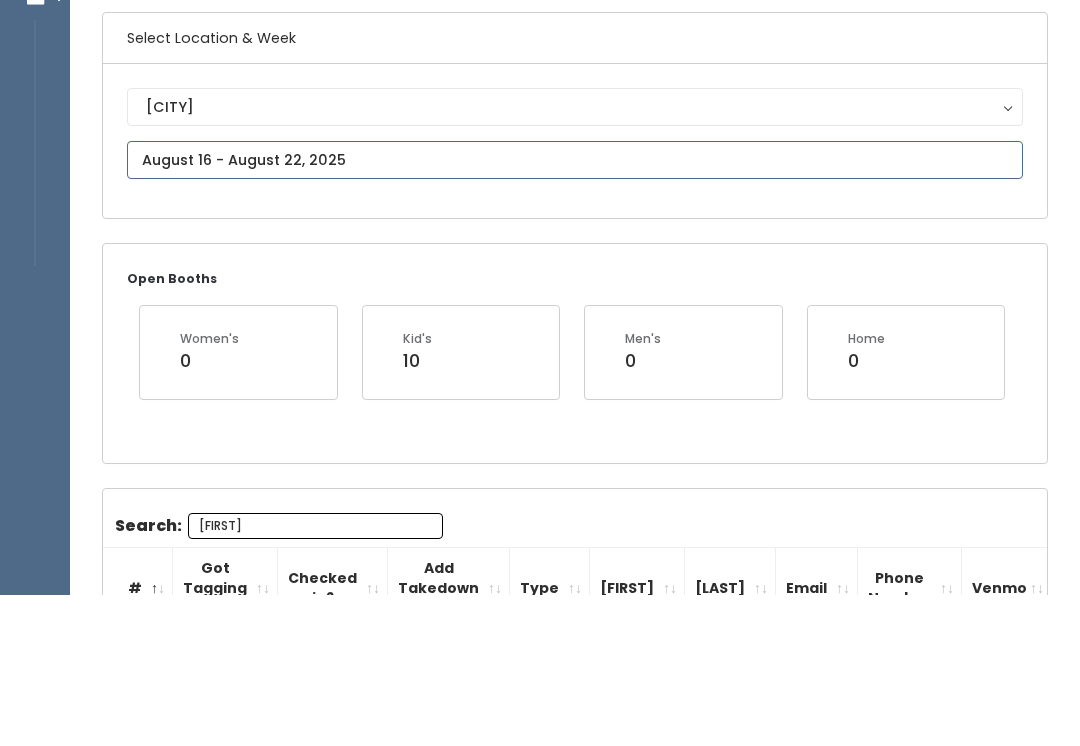 click at bounding box center (575, 311) 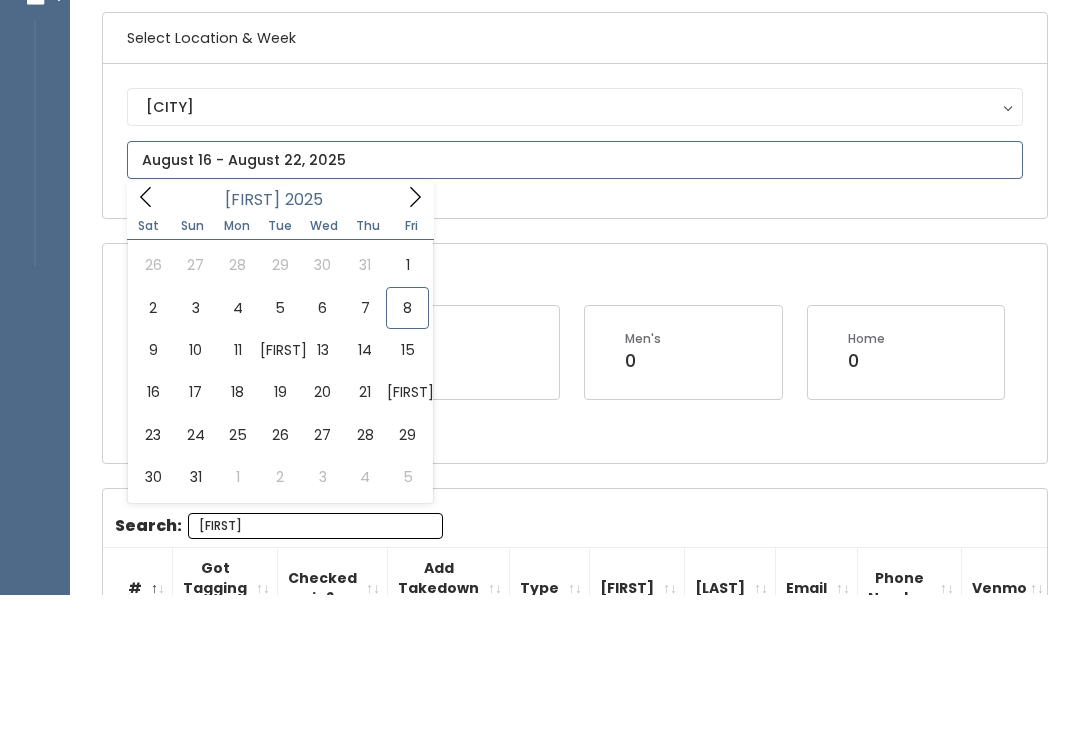 scroll, scrollTop: 151, scrollLeft: 0, axis: vertical 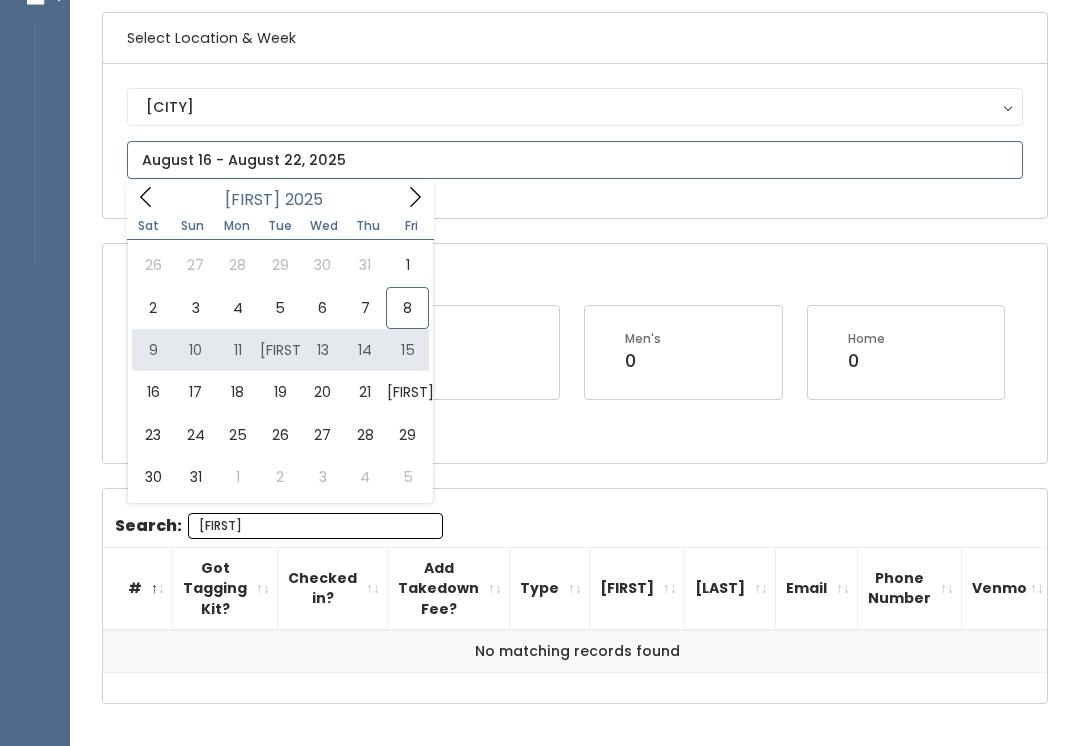 type on "August 9 to August 15" 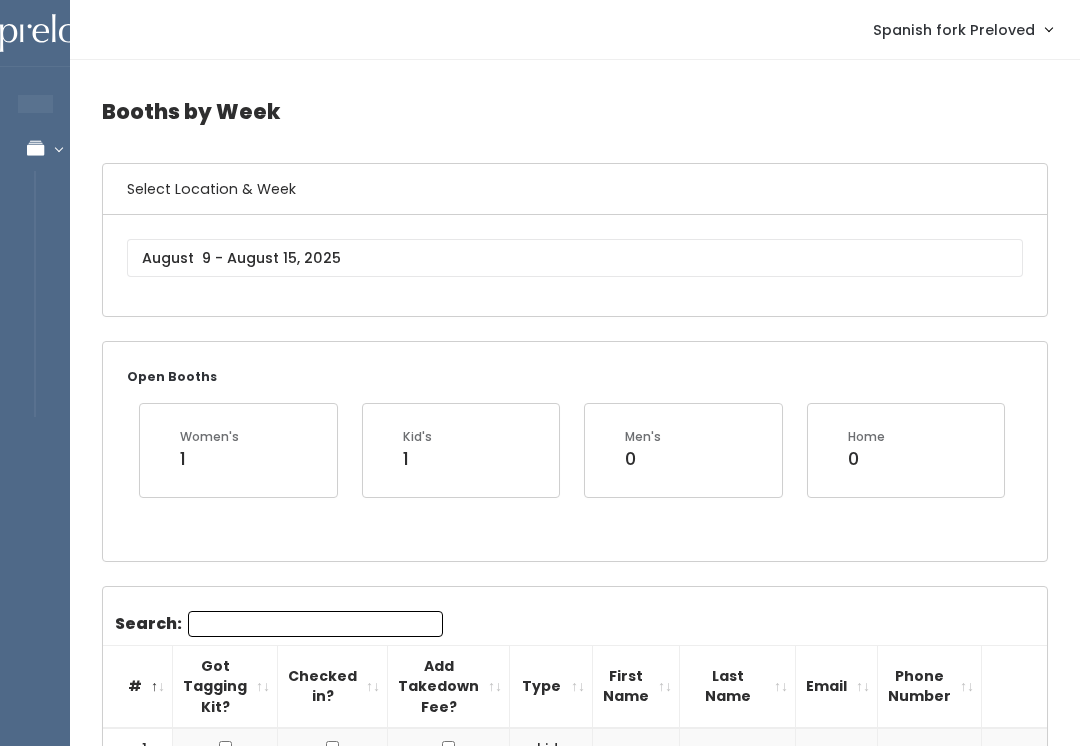 scroll, scrollTop: 0, scrollLeft: 0, axis: both 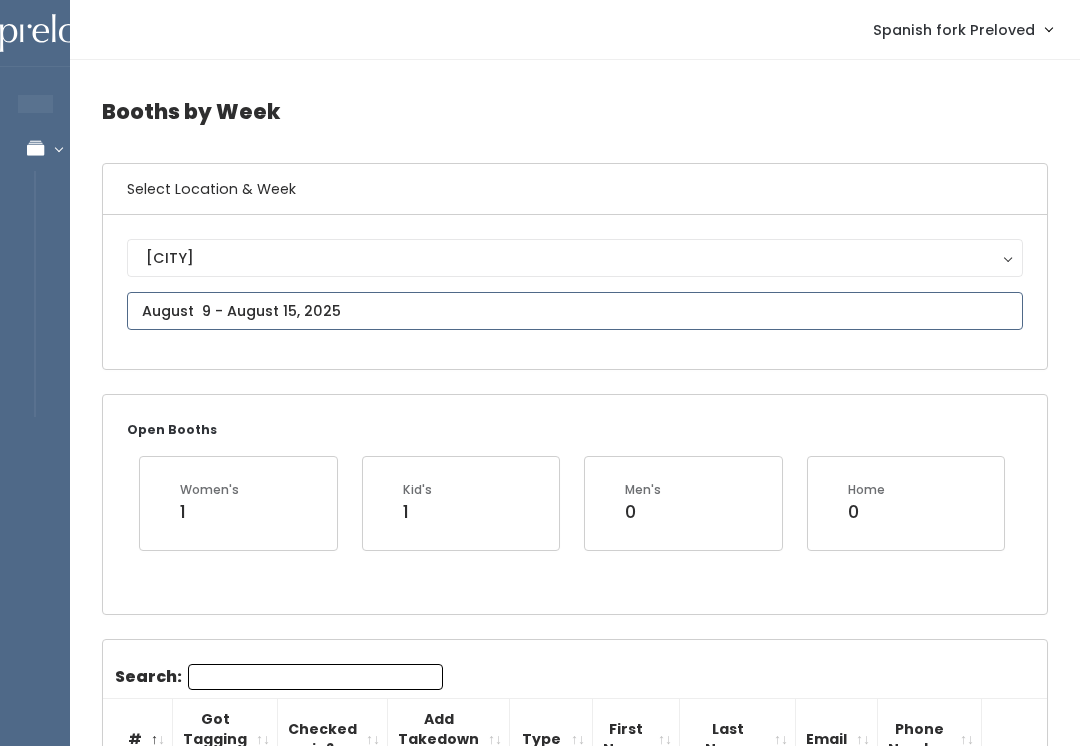 click on "EMPLOYEES
Manage Bookings
Booths by Week
All Bookings
Bookings with Booths
Booth Discounts
Seller Check-in
Spanish fork Preloved
Admin Home
My bookings
Logout" at bounding box center [540, 2046] 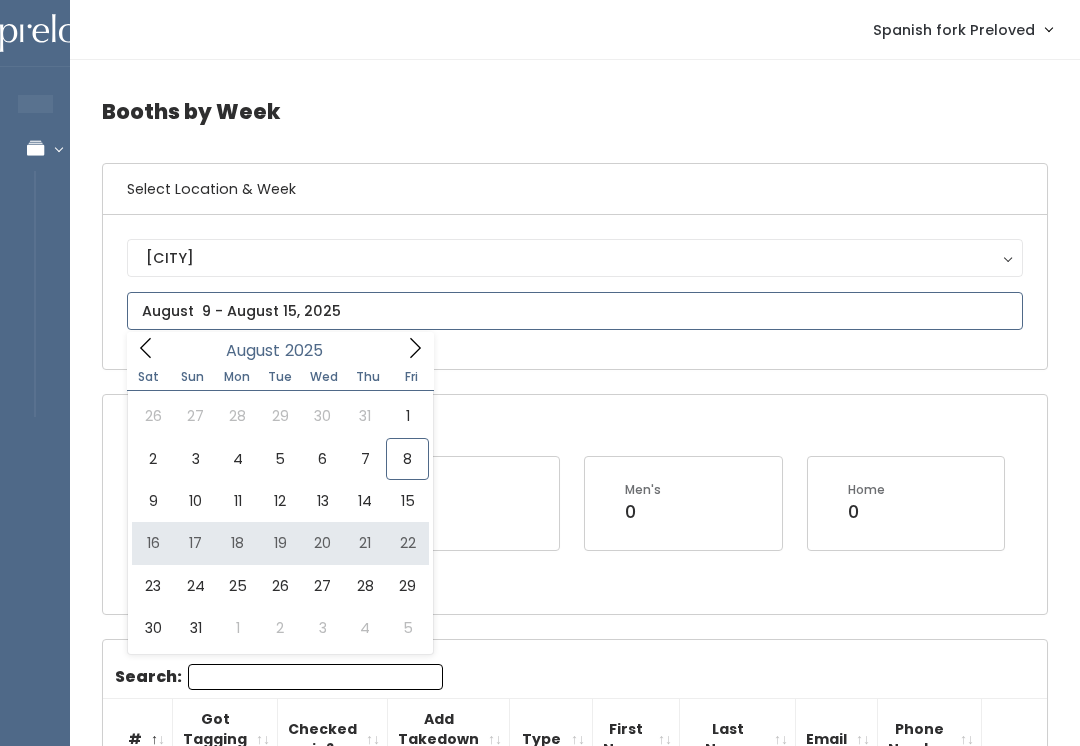 type on "August 16 to August 22" 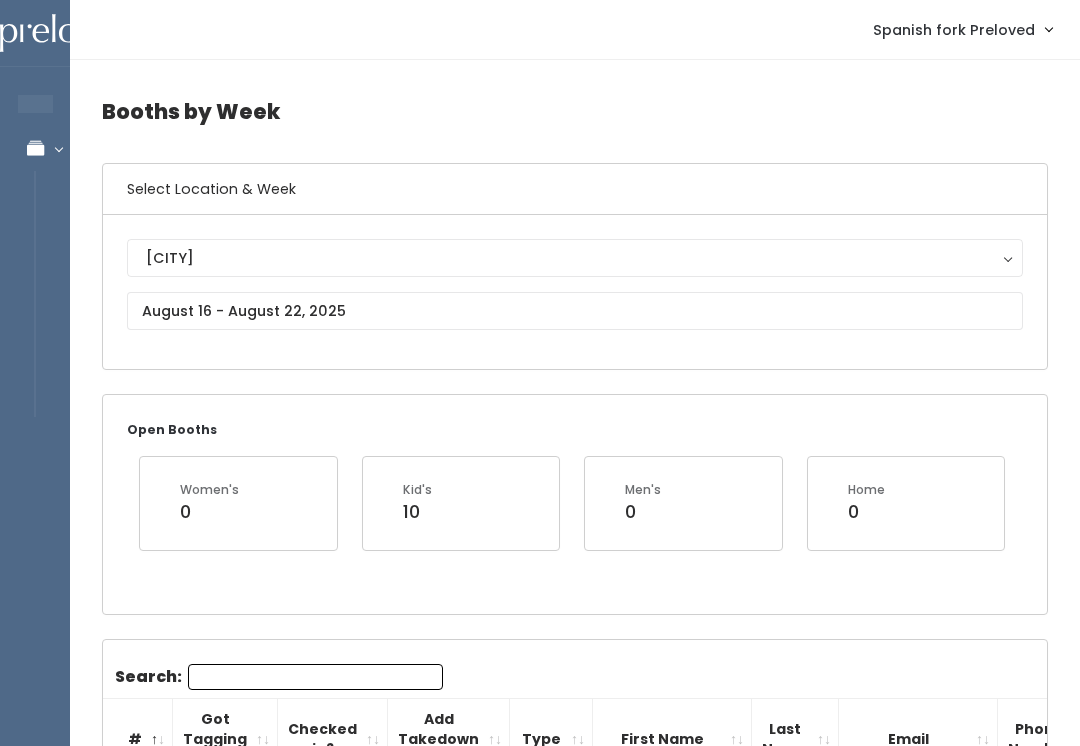 scroll, scrollTop: 0, scrollLeft: 0, axis: both 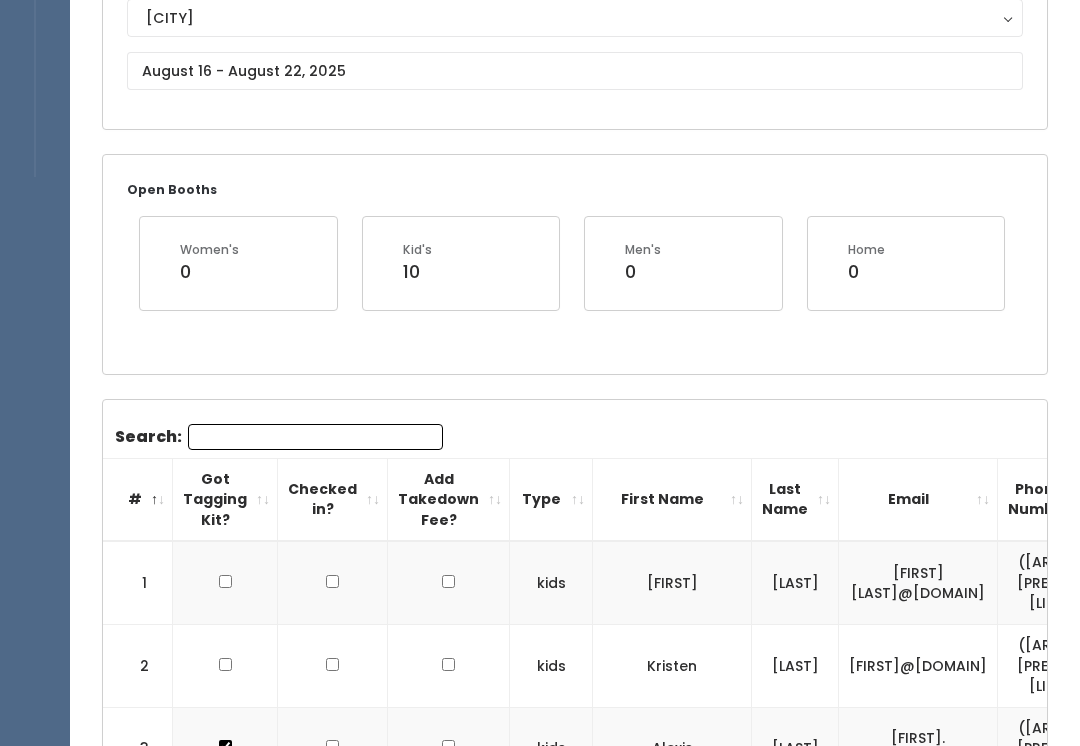 click on "Checked in?" at bounding box center [333, 499] 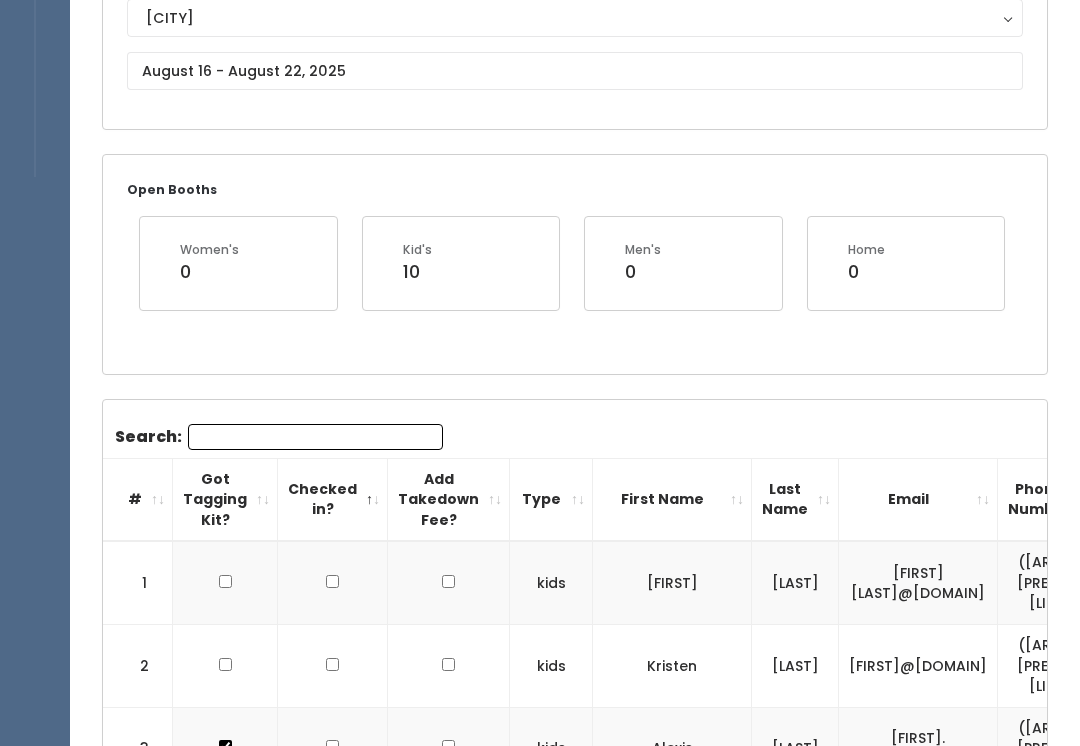 click on "Search:" at bounding box center (315, 437) 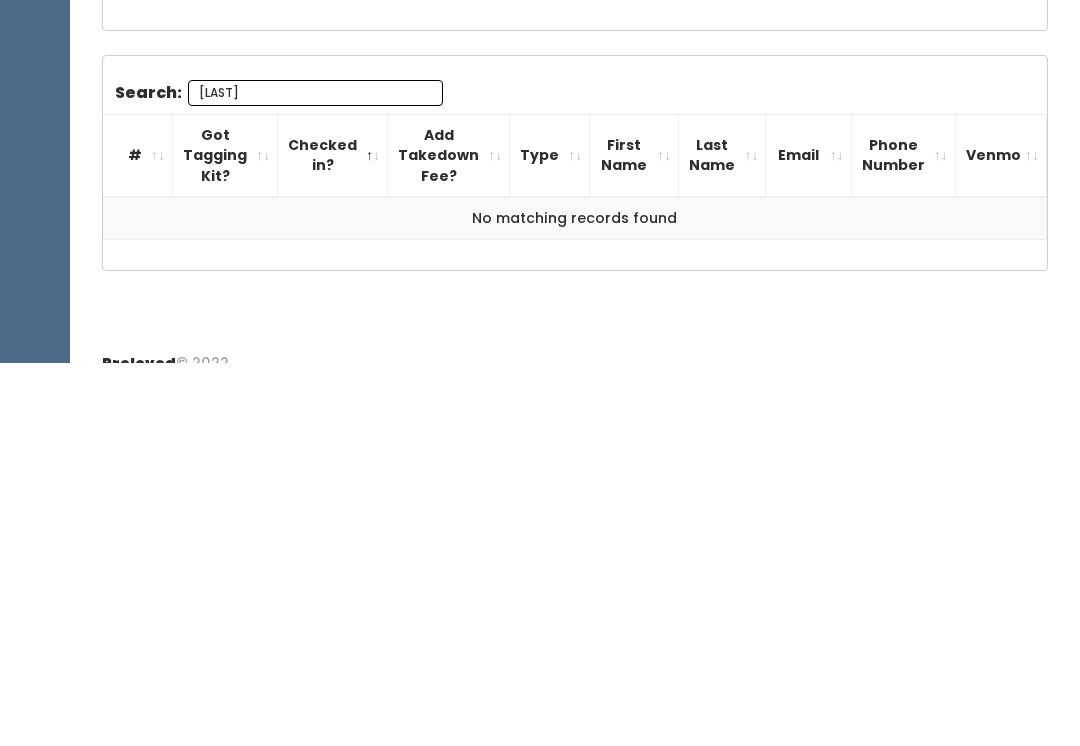 scroll, scrollTop: 203, scrollLeft: 0, axis: vertical 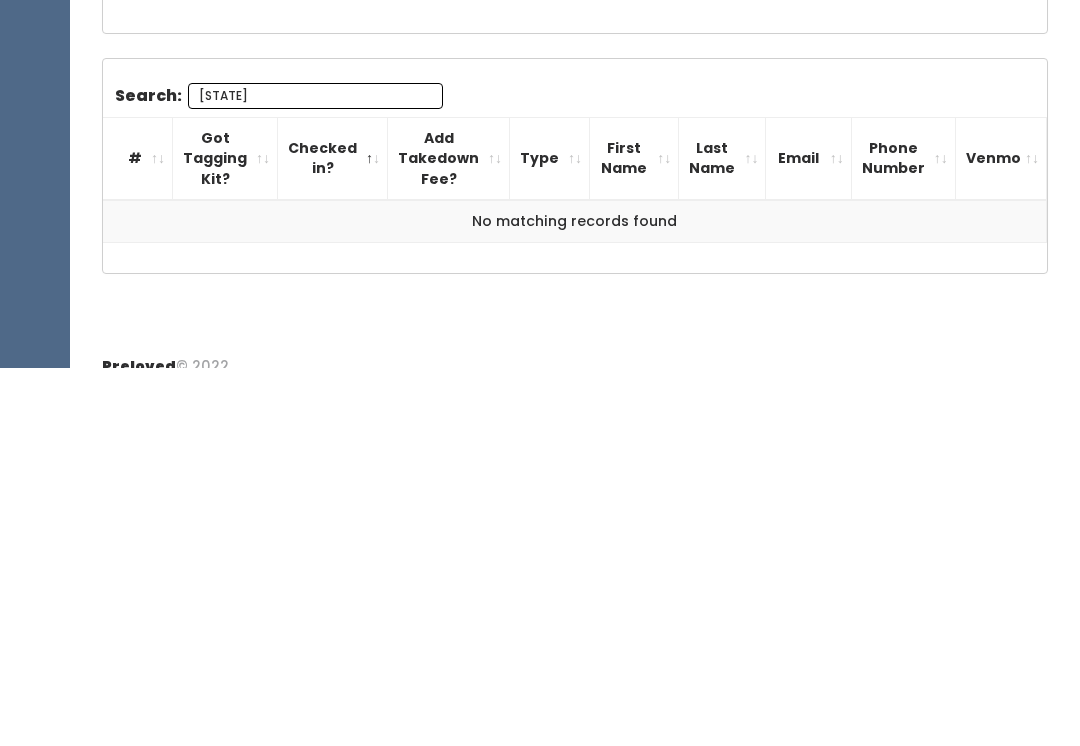 type on "C" 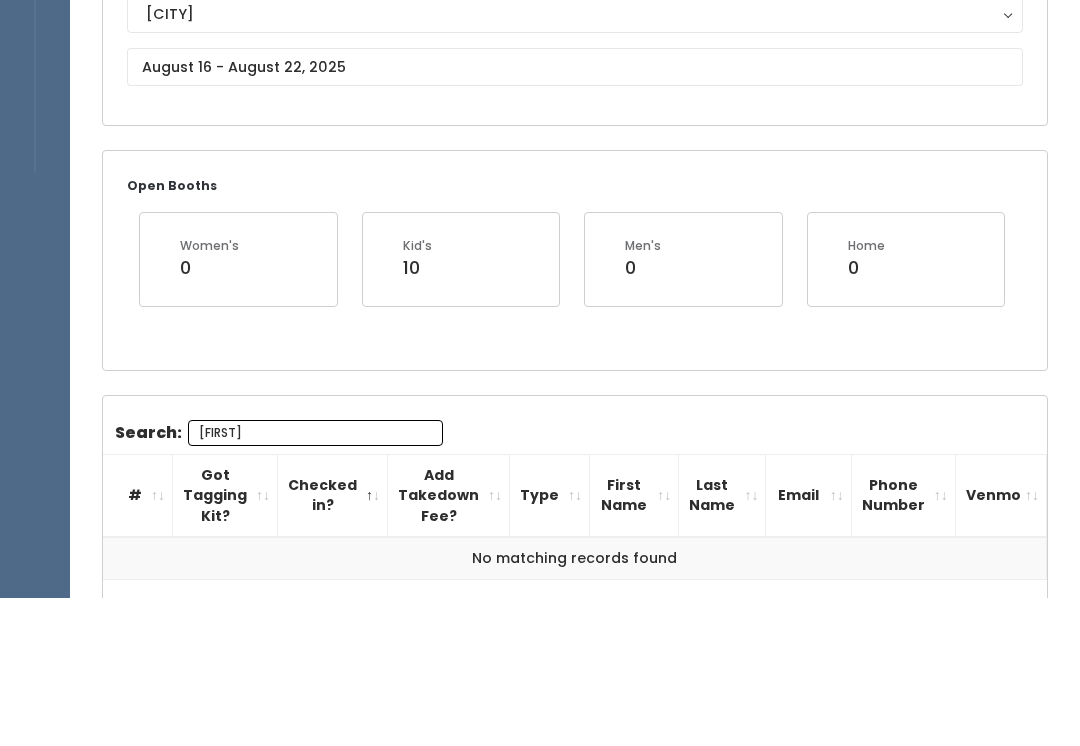 scroll, scrollTop: 99, scrollLeft: 0, axis: vertical 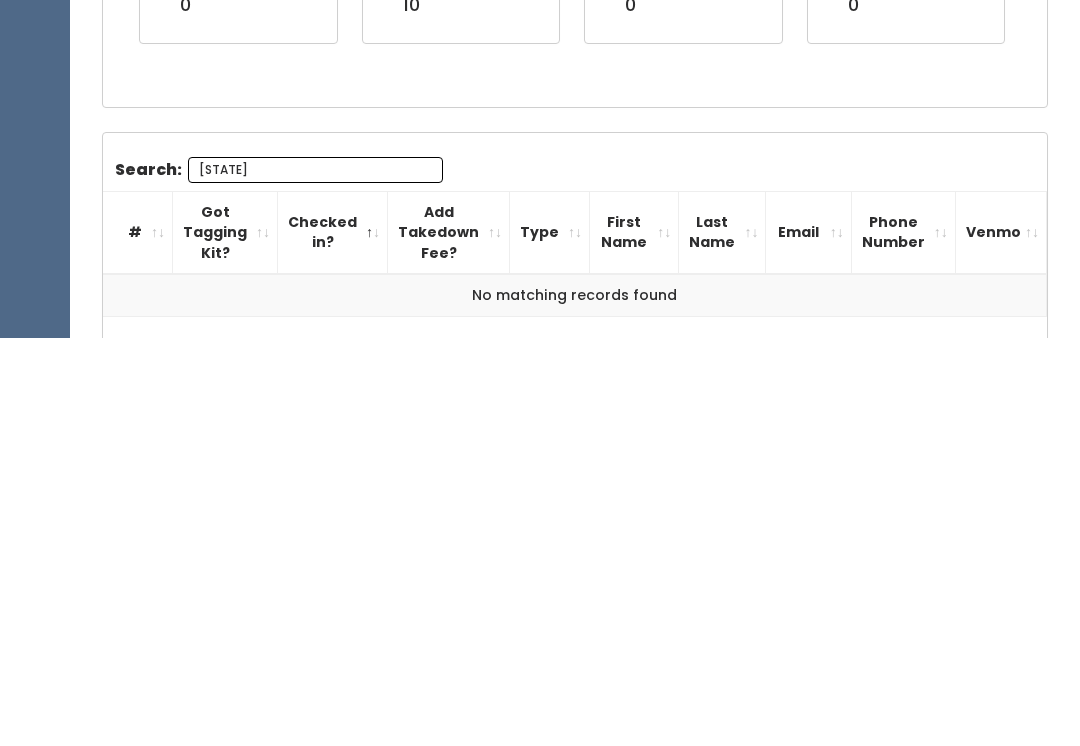 type on "V" 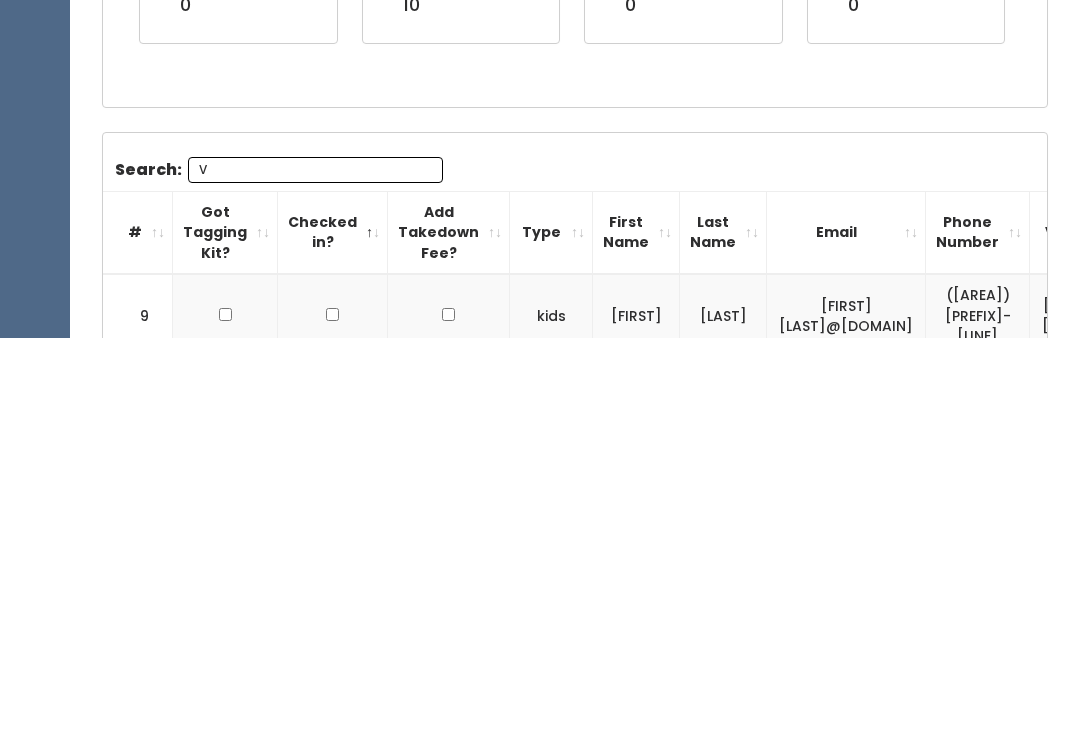 type 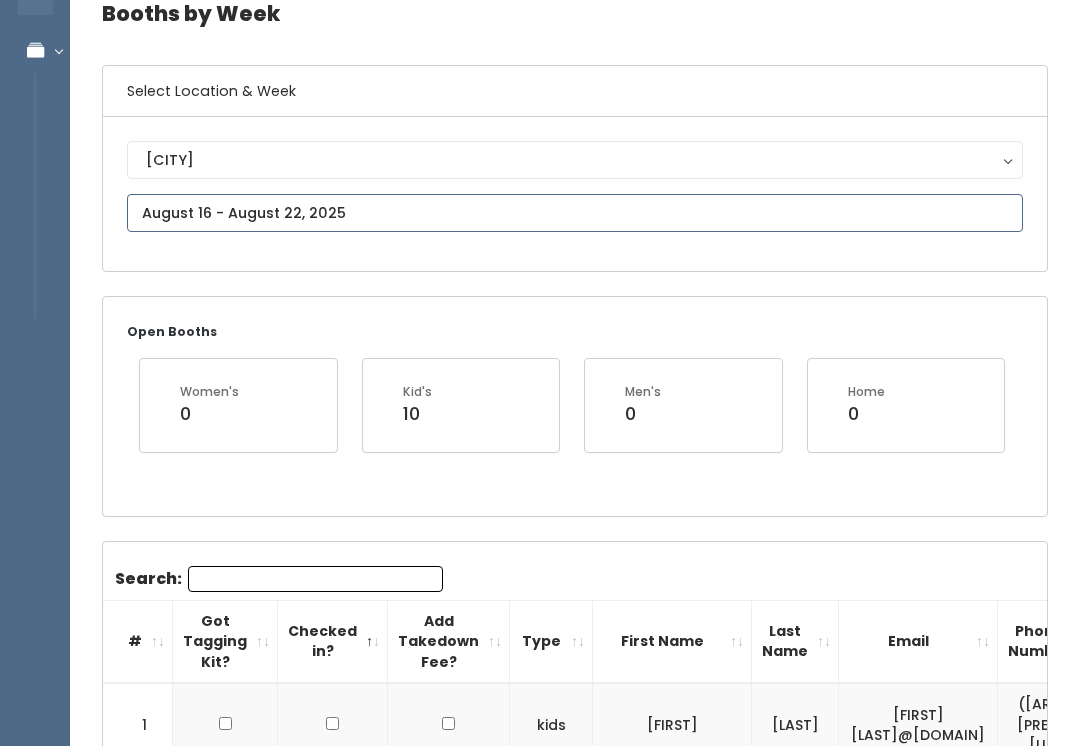 click at bounding box center (575, 213) 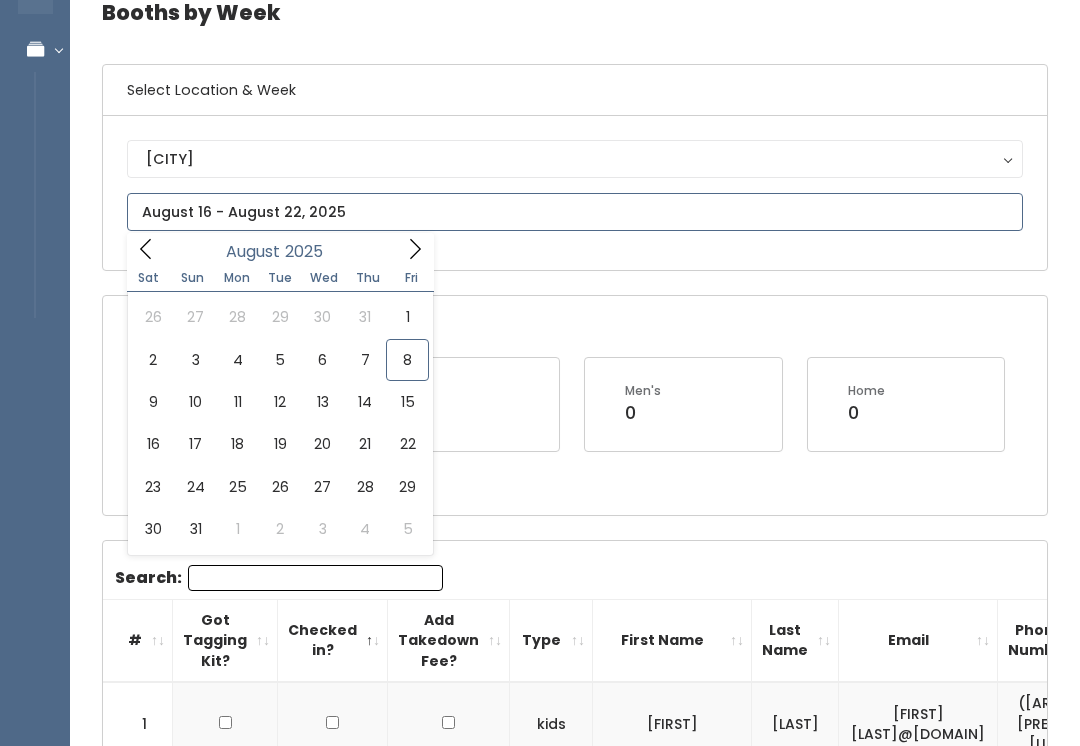 scroll, scrollTop: 99, scrollLeft: 0, axis: vertical 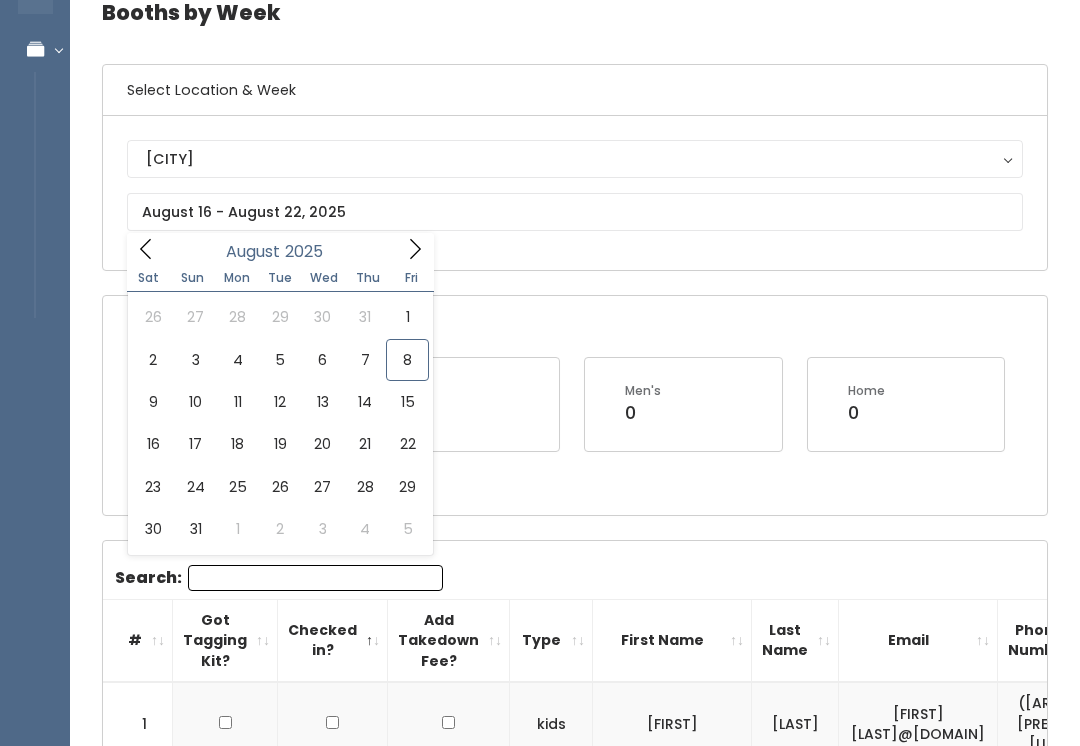 click on "Booths by Week
Select Location & Week
[CITY]
[CITY]
[CITY]
[CITY]
[CITY]
[CITY]
Open Booths
Women's
0
Kid's
10
Men's" at bounding box center [575, 3267] 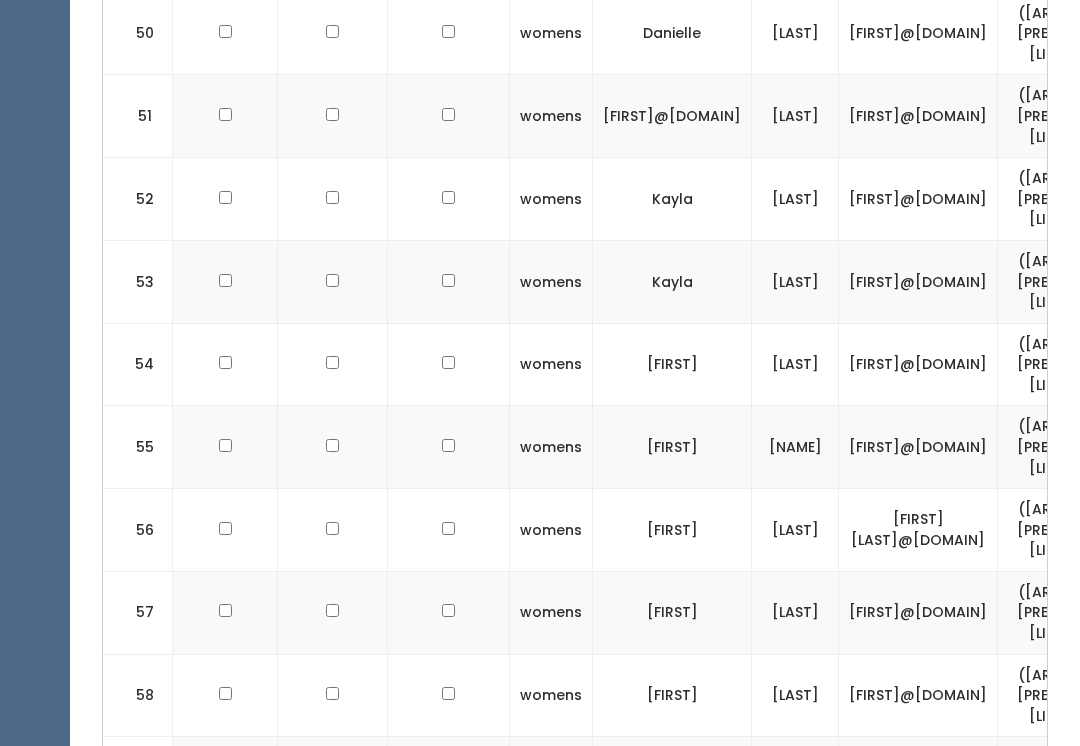 scroll, scrollTop: 4533, scrollLeft: 0, axis: vertical 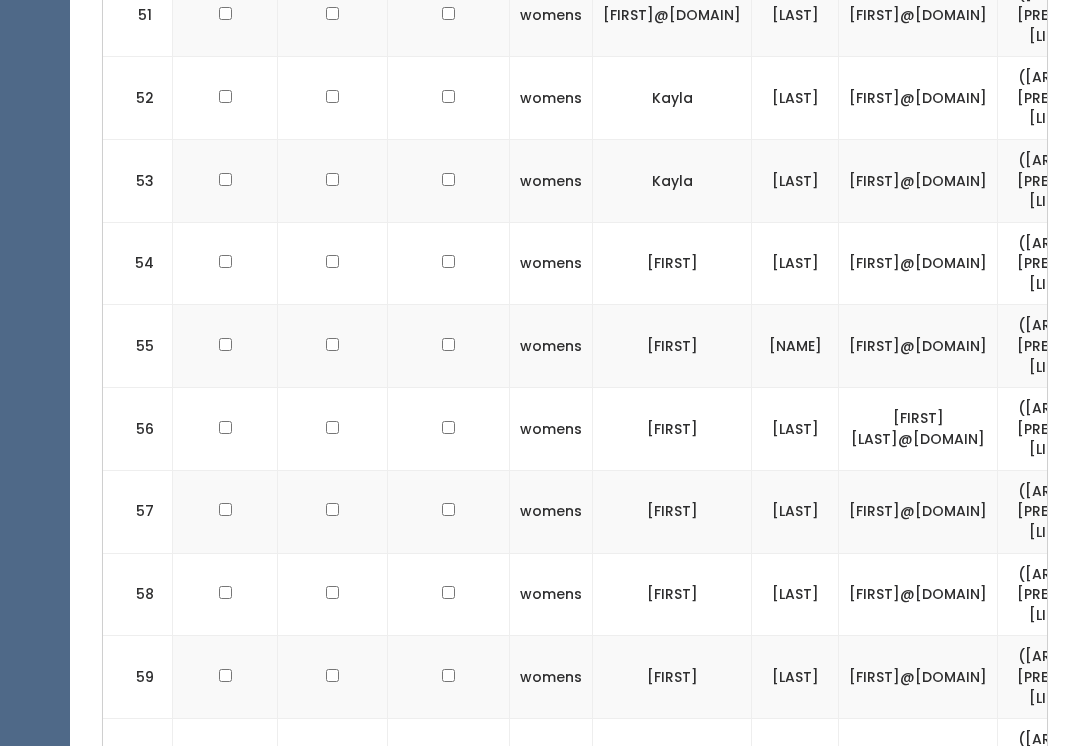 click at bounding box center [225, -3712] 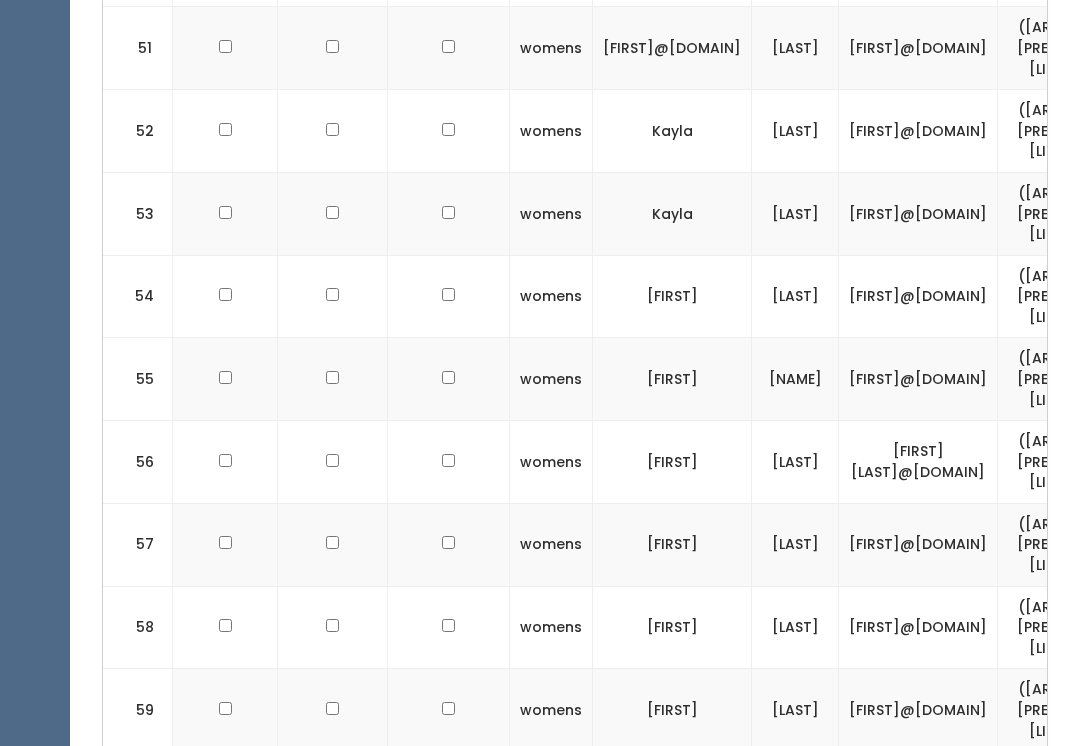 scroll, scrollTop: 4501, scrollLeft: 0, axis: vertical 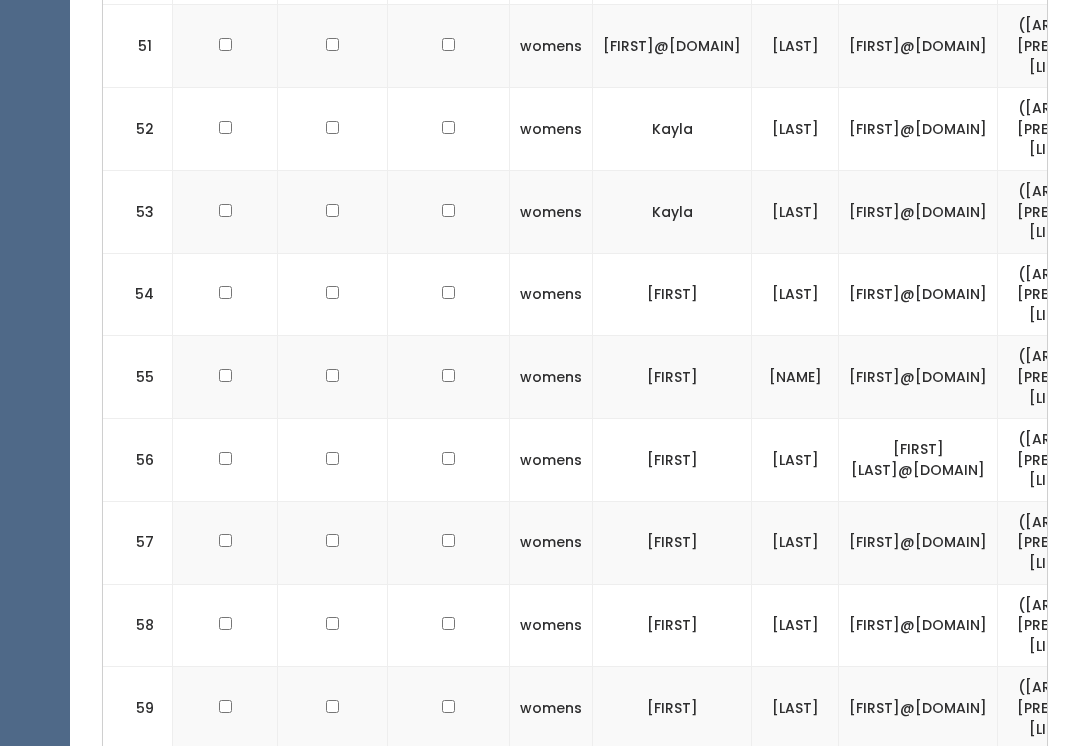 click at bounding box center [225, -3597] 